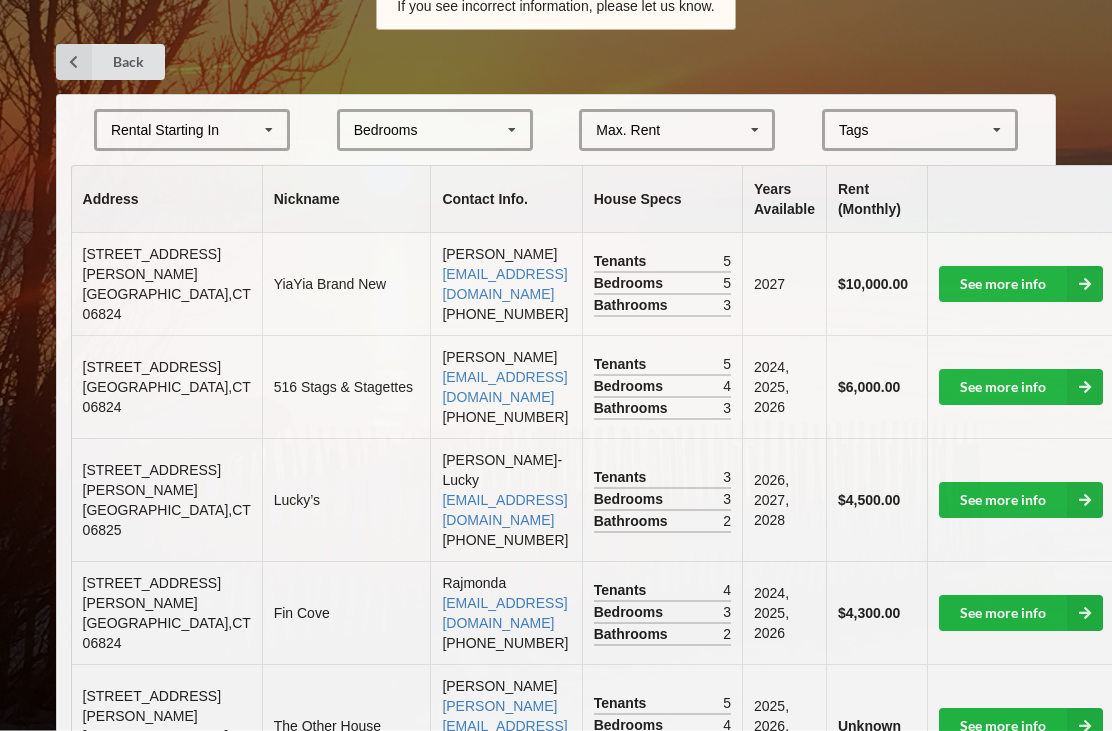scroll, scrollTop: 393, scrollLeft: 0, axis: vertical 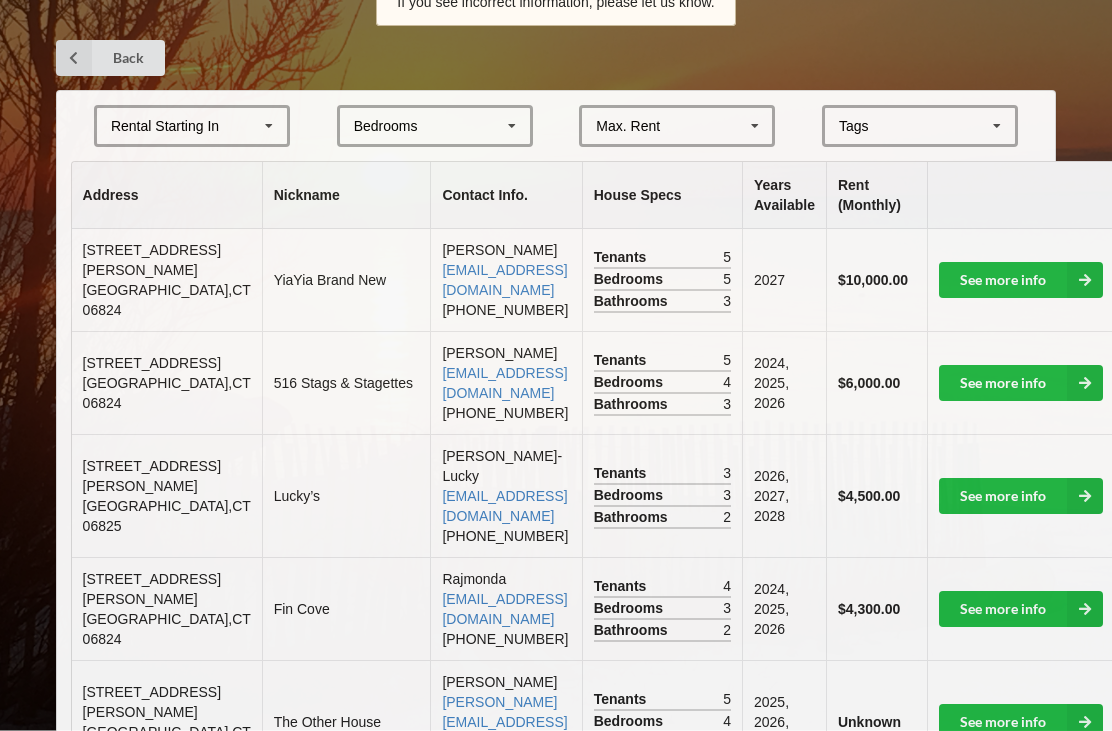 click on "Rental Starting In" at bounding box center [165, 127] 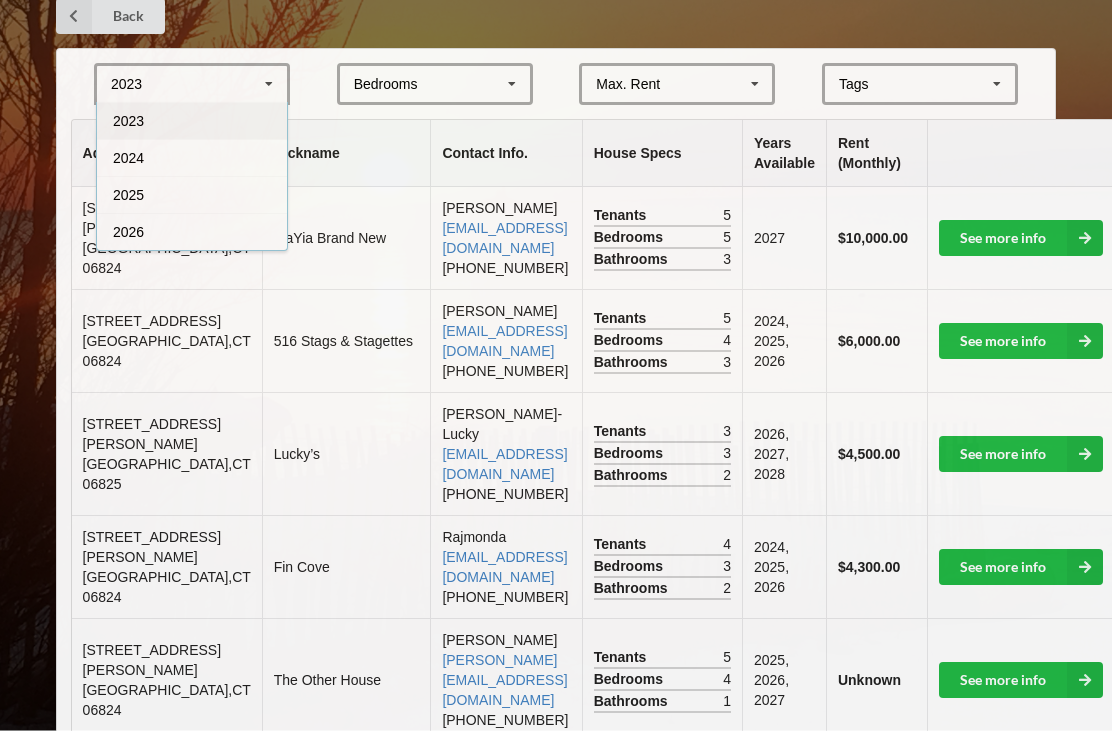 scroll, scrollTop: 435, scrollLeft: 0, axis: vertical 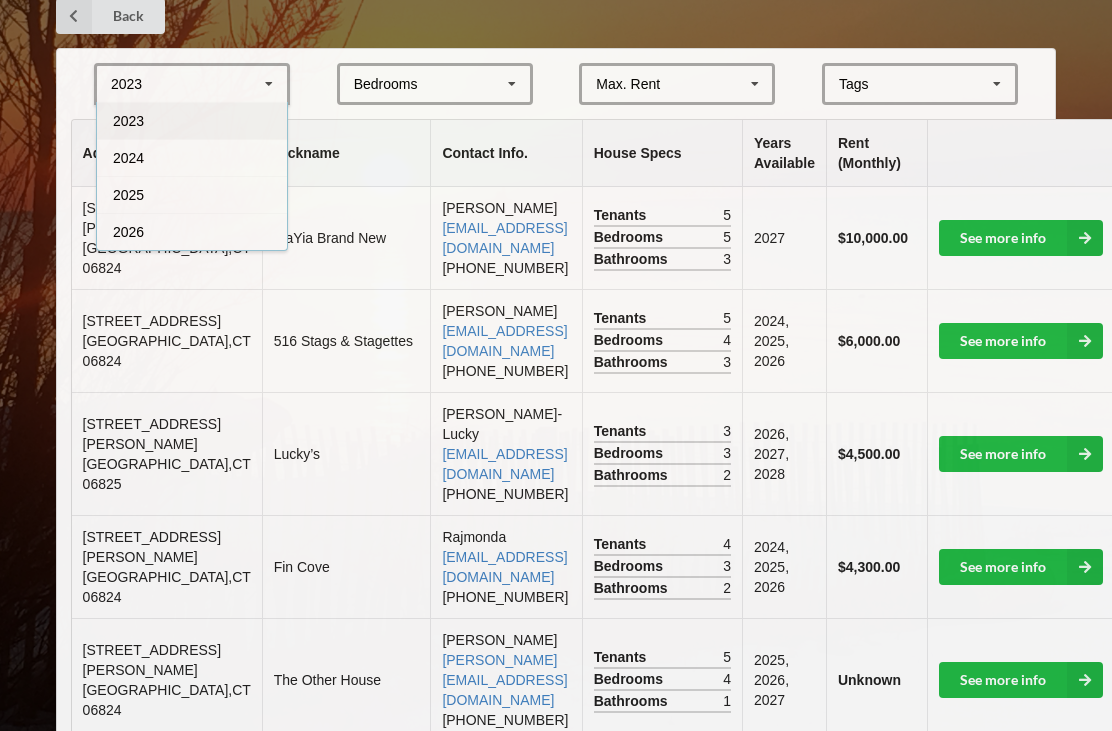 click on "2023 2023 2024 2025 2026 Bedrooms 1 2 3 4 5 6 7 8 Max. Rent $1,000 $2,000 $3,000 $4,000 $5,000 $6,000 $7,000 $8,000 $9,000 $10,000 $11,000 $12,000 [GEOGRAPHIC_DATA] Area Downtown Address Nickname Contact Info. House Specs Years Available Rent (Monthly) [STREET_ADDRESS][PERSON_NAME] [GEOGRAPHIC_DATA]  Brand New  [PERSON_NAME] [EMAIL_ADDRESS][DOMAIN_NAME] [PHONE_NUMBER] Tenants   5 Bedrooms   5 Bathrooms   3 2027 $10,000.00 See more info [STREET_ADDRESS] 516 Stags & Stagettes [PERSON_NAME] [PERSON_NAME][EMAIL_ADDRESS][DOMAIN_NAME] [PHONE_NUMBER] Tenants   5 Bedrooms   4 Bathrooms   3 2024, 2025, 2026 $6,000.00 See more info [STREET_ADDRESS][PERSON_NAME] Lucky’s [PERSON_NAME]-Lucky [EMAIL_ADDRESS][DOMAIN_NAME] [PHONE_NUMBER] Tenants   3 Bedrooms   3 Bathrooms   2 2026, 2027, 2028 $4,500.00 See more info [STREET_ADDRESS][PERSON_NAME] [GEOGRAPHIC_DATA] [EMAIL_ADDRESS][DOMAIN_NAME] [PHONE_NUMBER] Tenants   4 Bedrooms   3 Bathrooms   2 2024, 2025, 2026 $4,300.00 See more info [STREET_ADDRESS][PERSON_NAME]" at bounding box center [556, 7515] 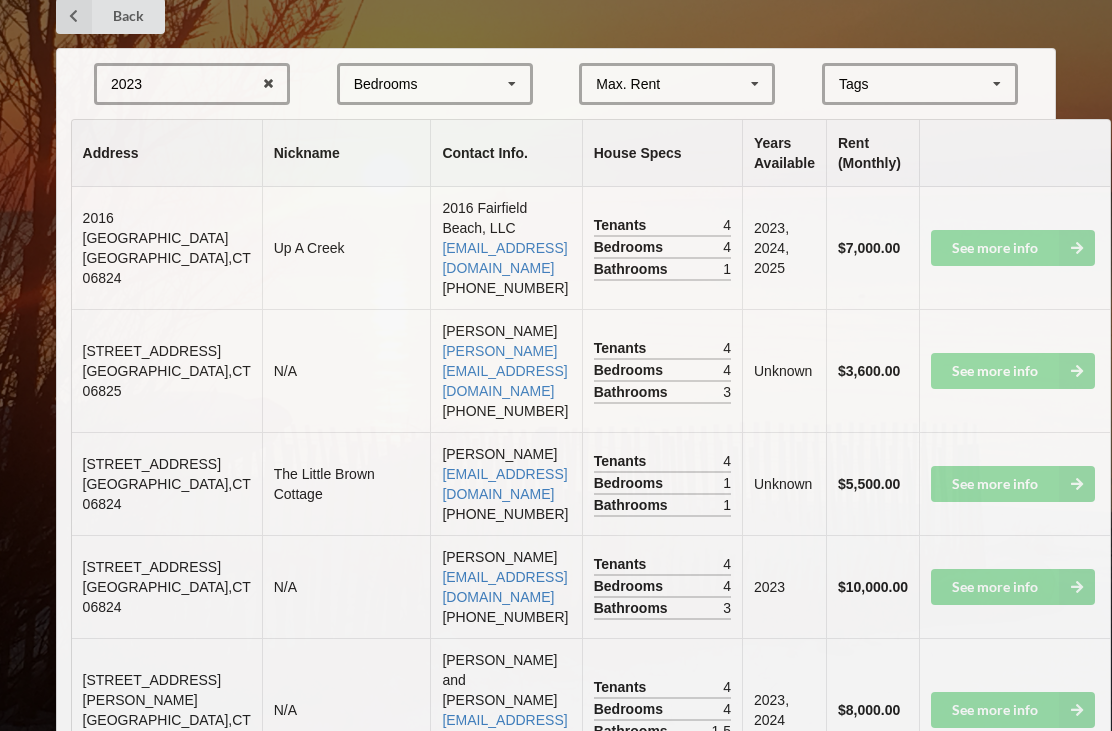 click on "Bedrooms" at bounding box center [386, 84] 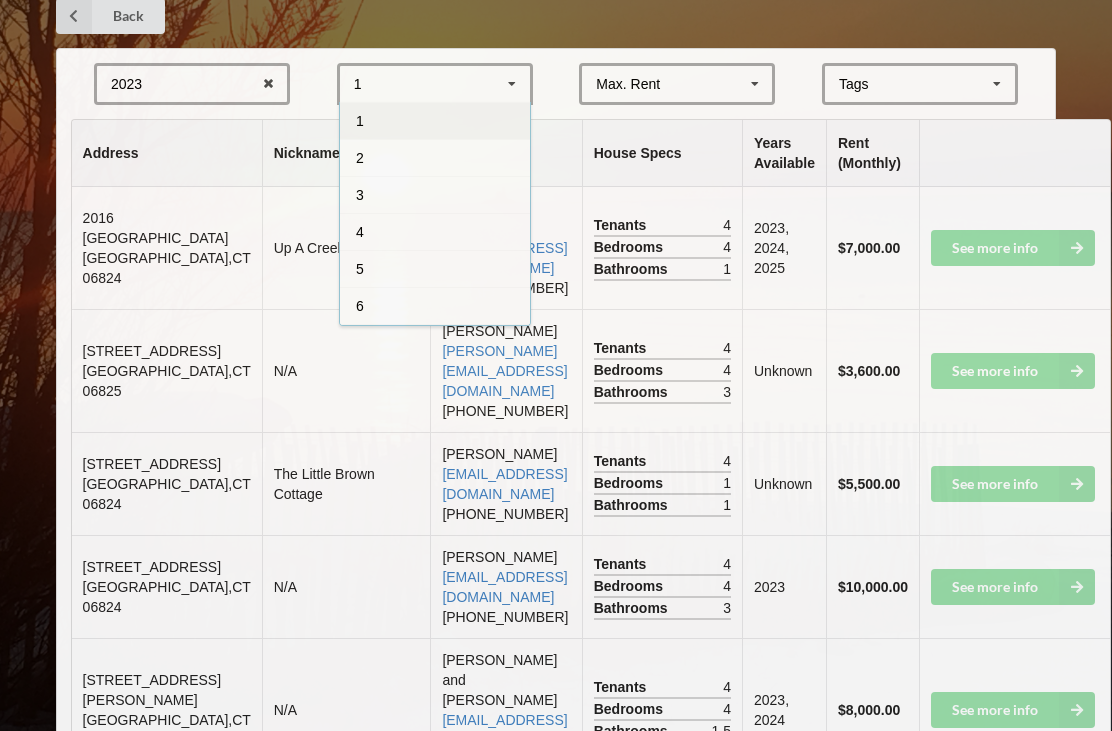 click on "3" at bounding box center [435, 194] 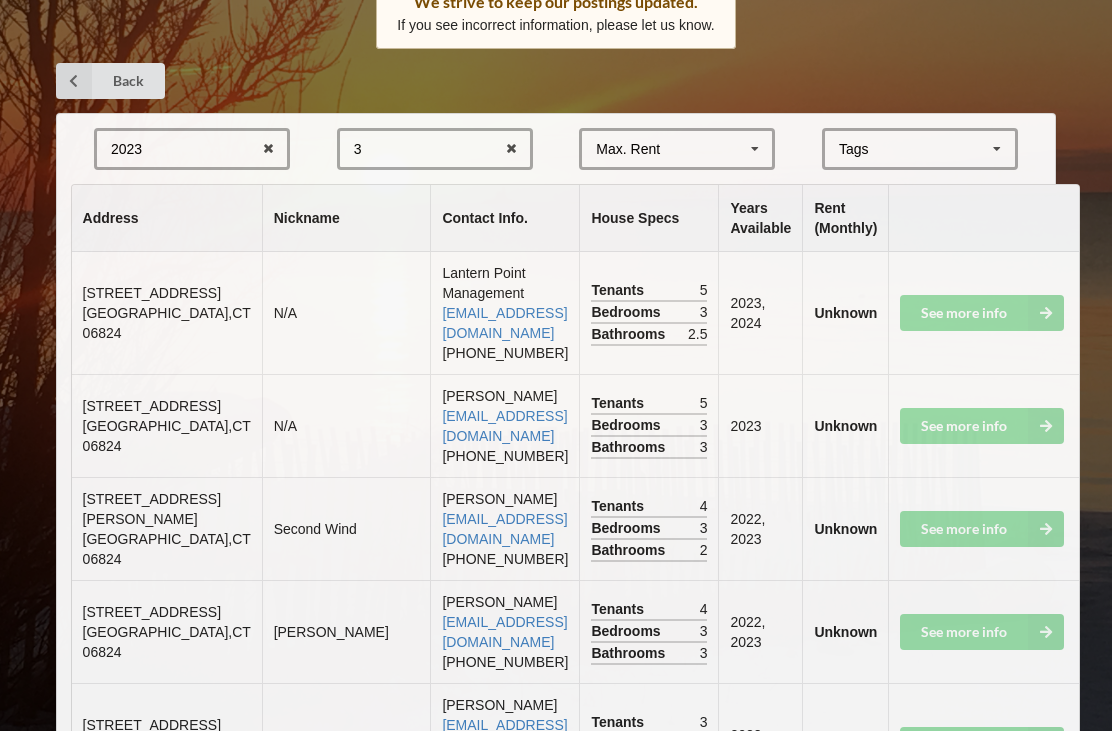 scroll, scrollTop: 360, scrollLeft: 0, axis: vertical 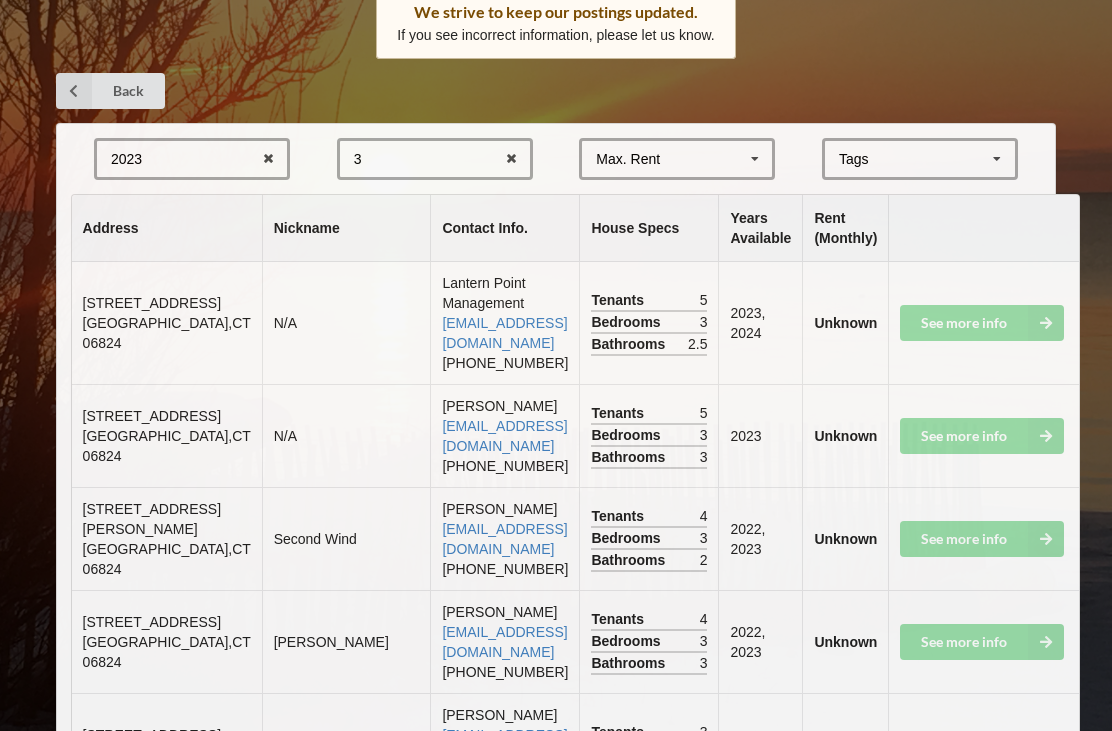 click on "2023 2023 2024 2025 2026" at bounding box center (192, 159) 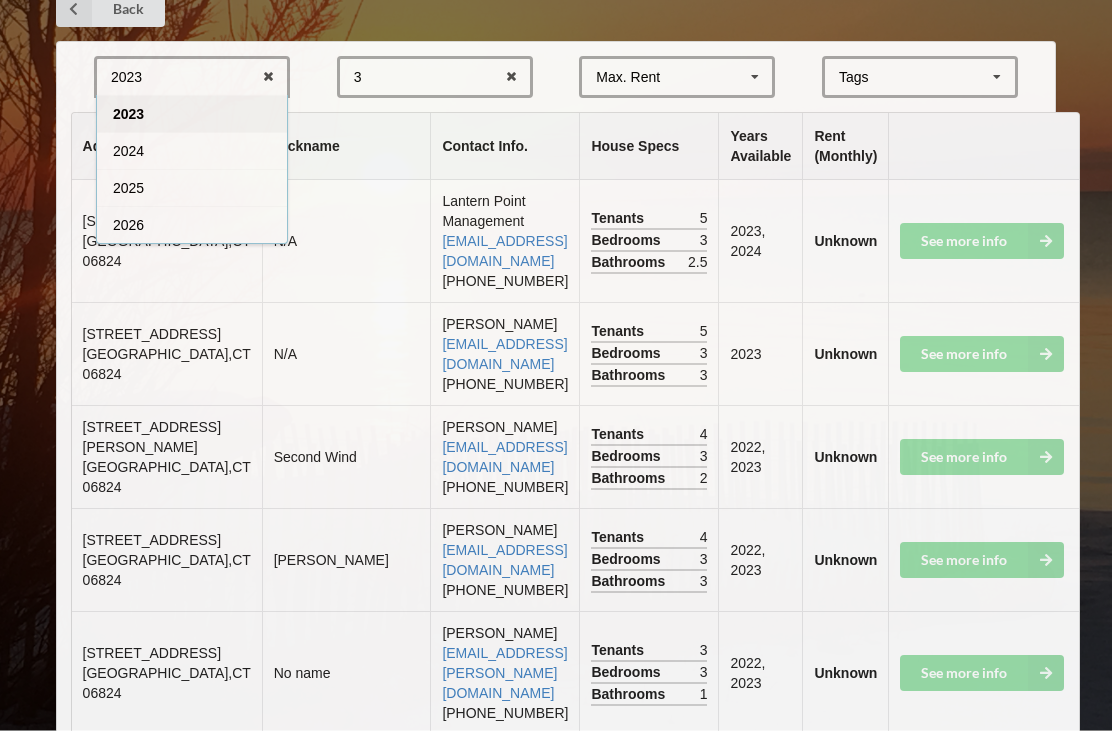 scroll, scrollTop: 443, scrollLeft: 0, axis: vertical 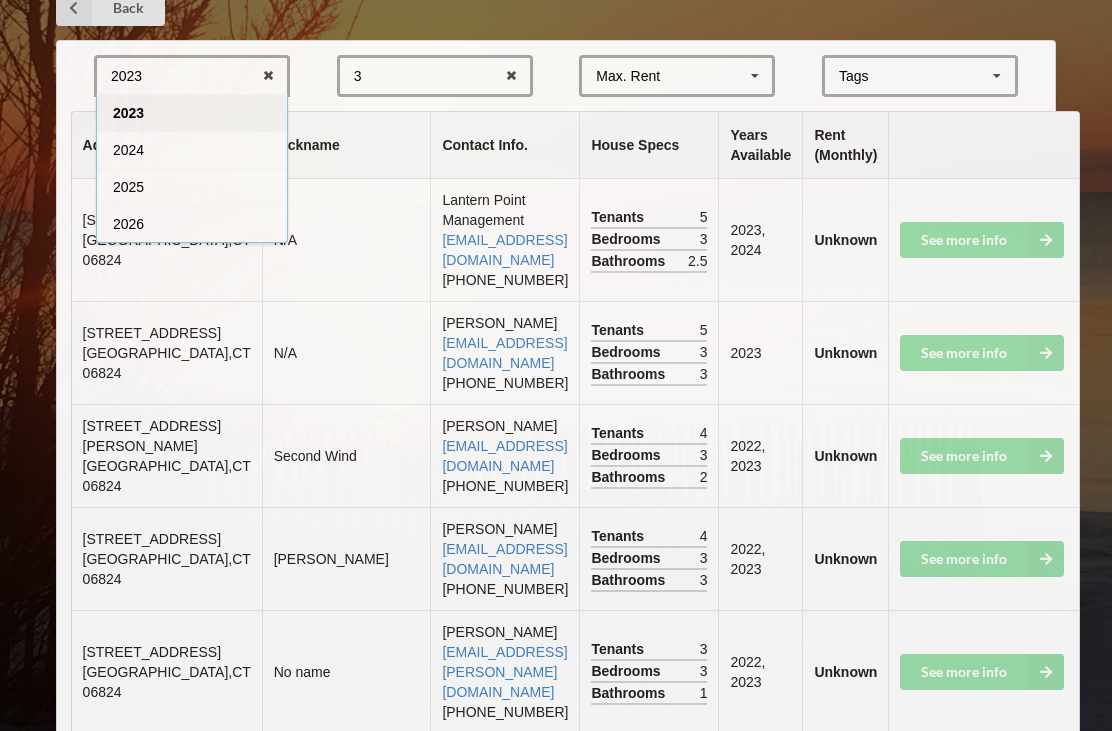 click at bounding box center [268, 76] 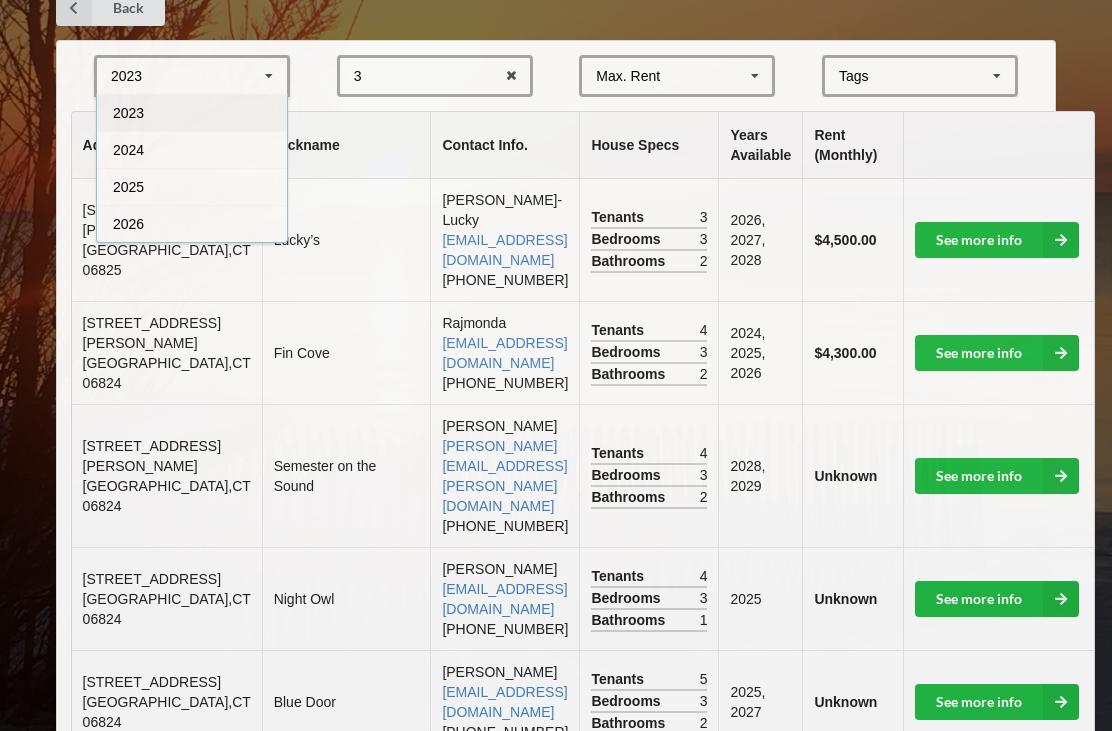 click on "2023 2023 2024 2025 2026 3 1 2 3 4 5 6 7 8 Max. Rent $1,000 $2,000 $3,000 $4,000 $5,000 $6,000 $7,000 $8,000 $9,000 $10,000 $11,000 $12,000 Tags Beachfront [GEOGRAPHIC_DATA] Area Downtown" at bounding box center [556, 76] 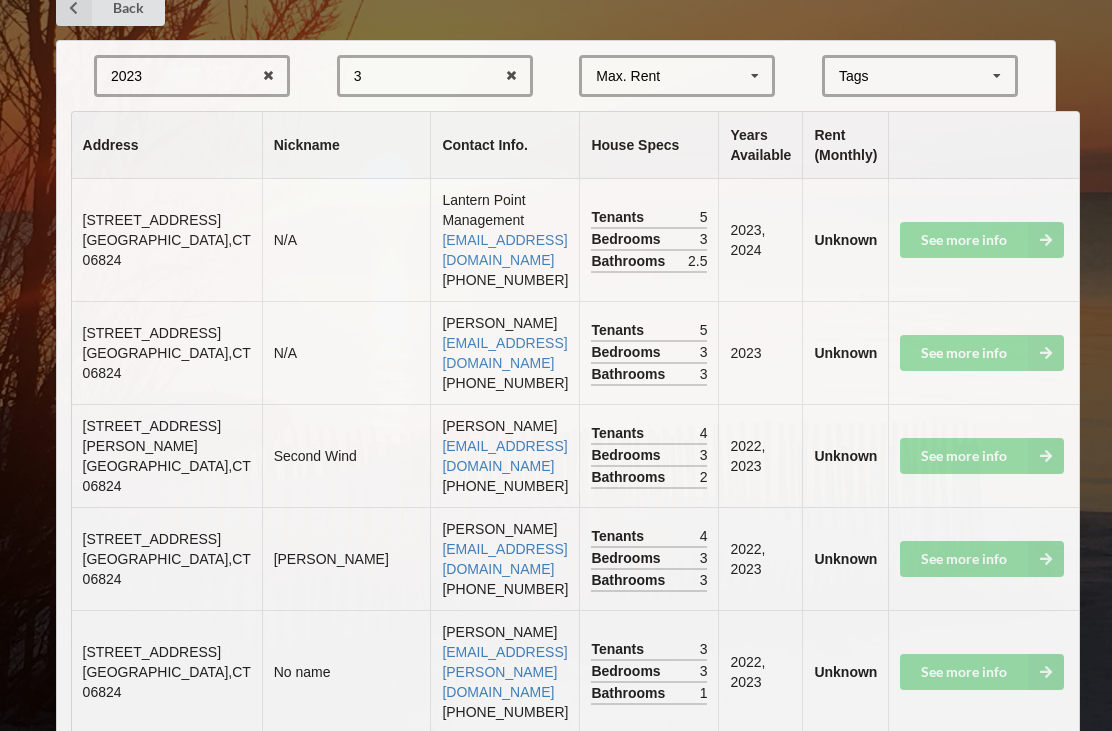 click at bounding box center (268, 76) 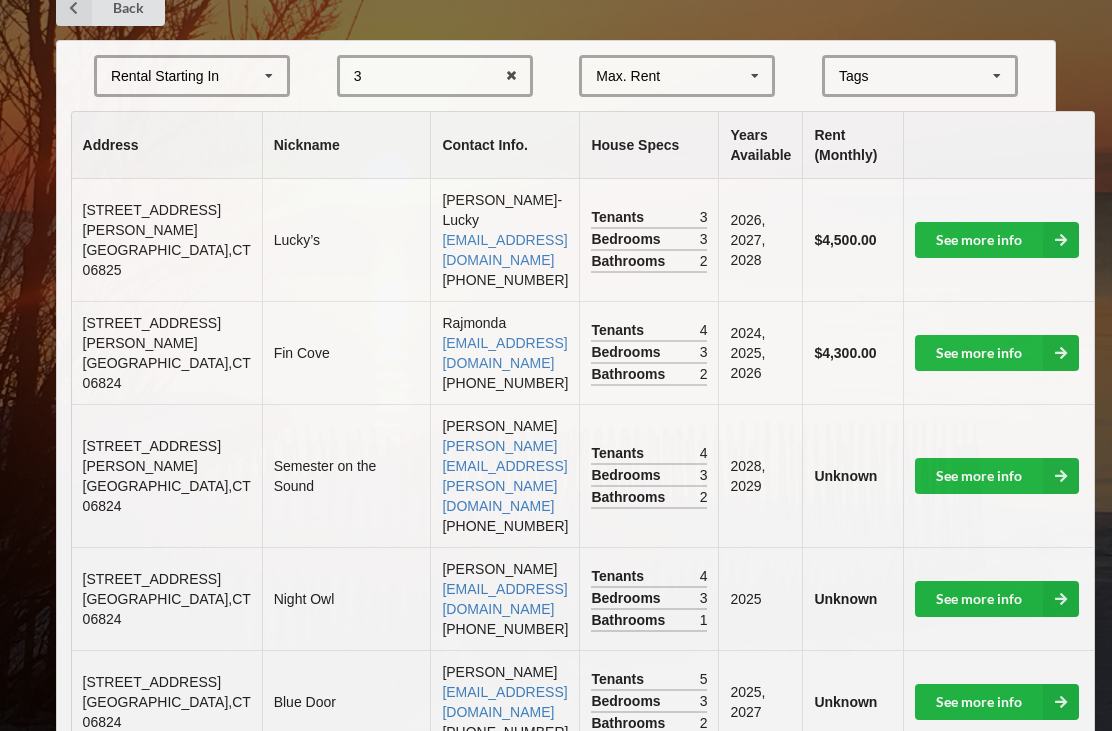 click on "See more info" at bounding box center (997, 240) 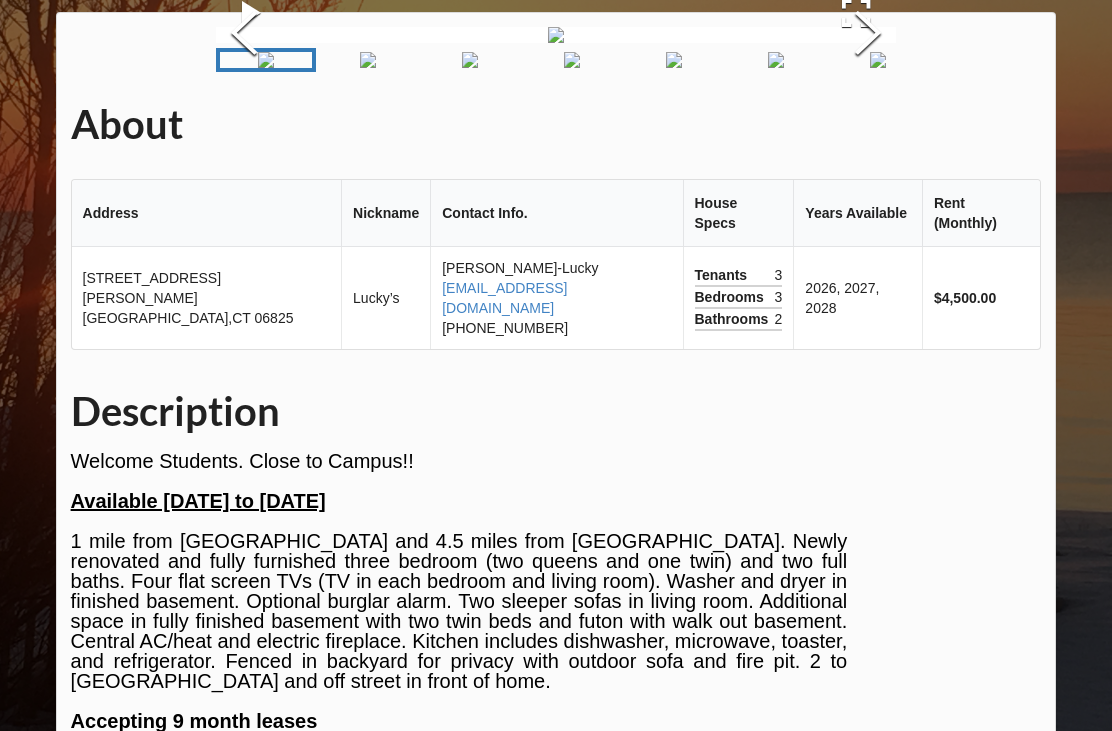 scroll, scrollTop: 123, scrollLeft: 0, axis: vertical 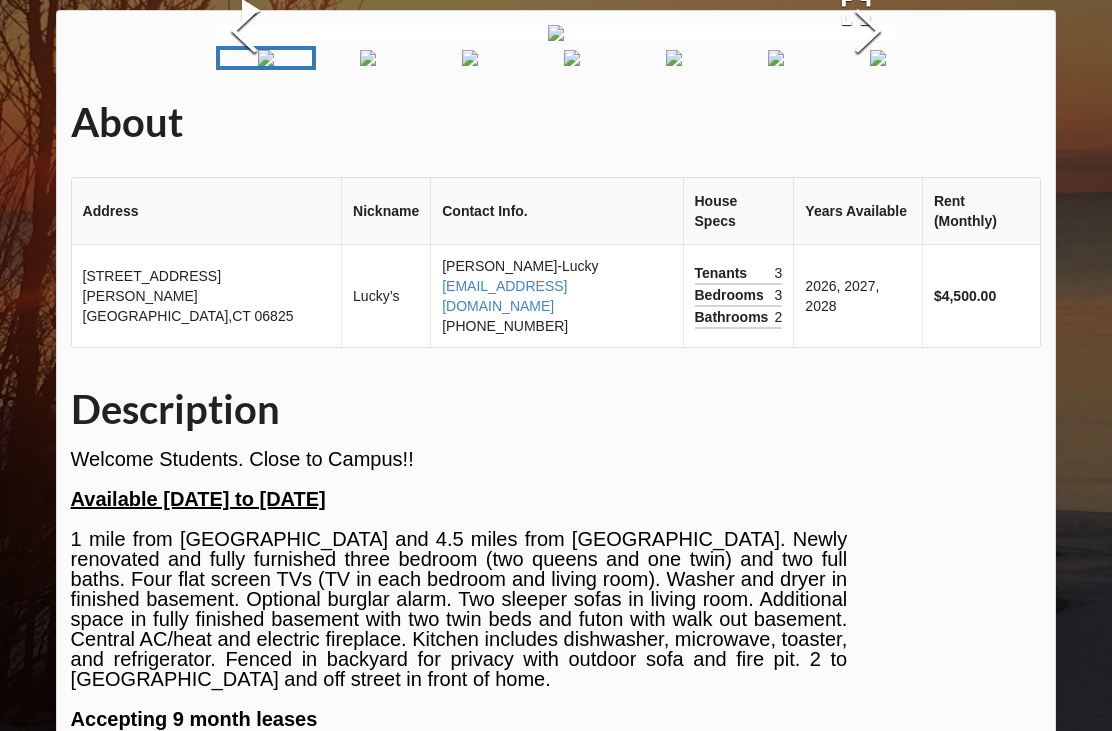 click at bounding box center (368, 58) 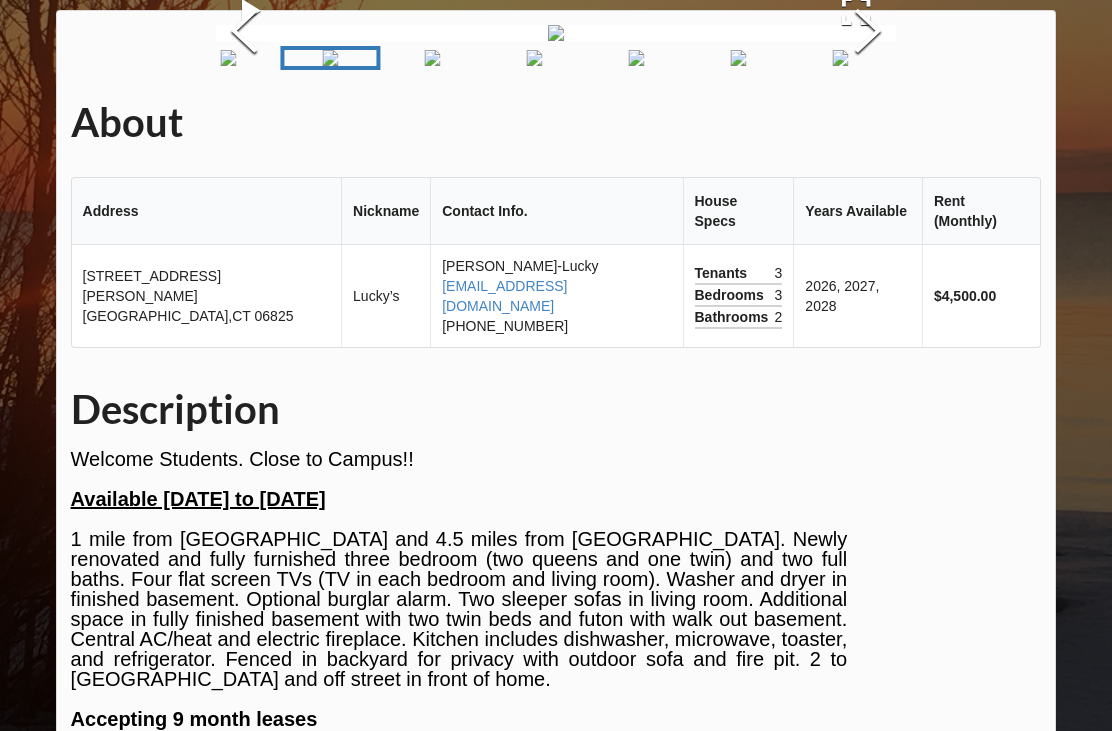 click at bounding box center [433, 58] 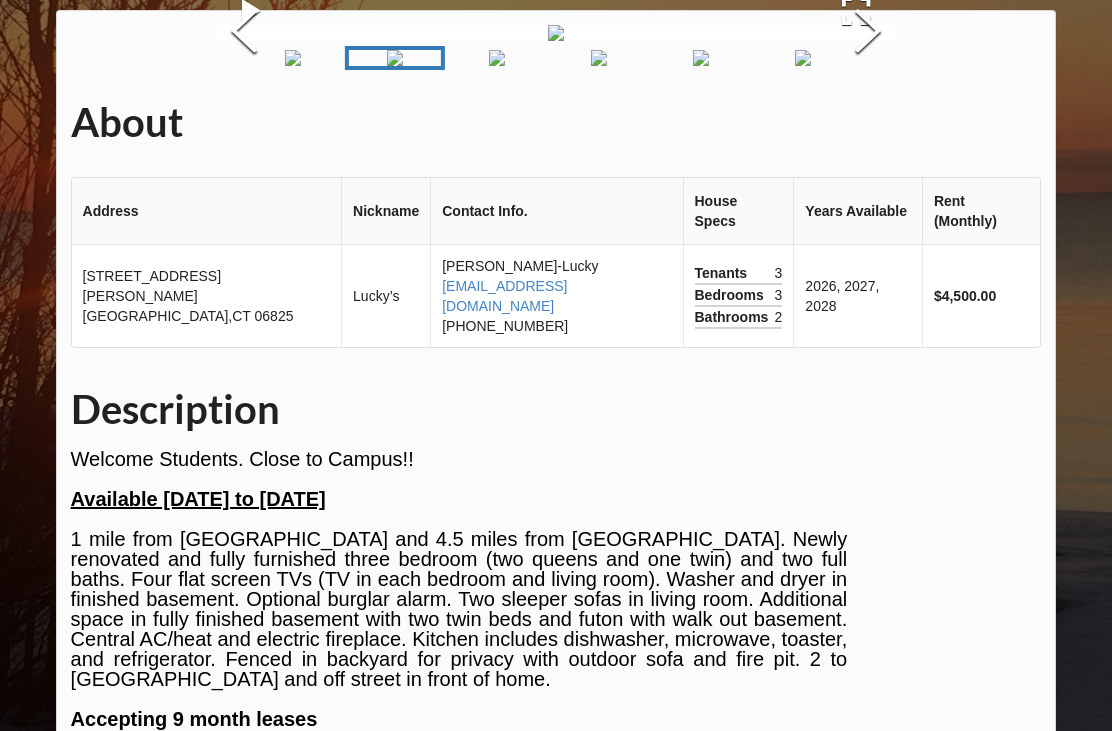 click at bounding box center [497, 58] 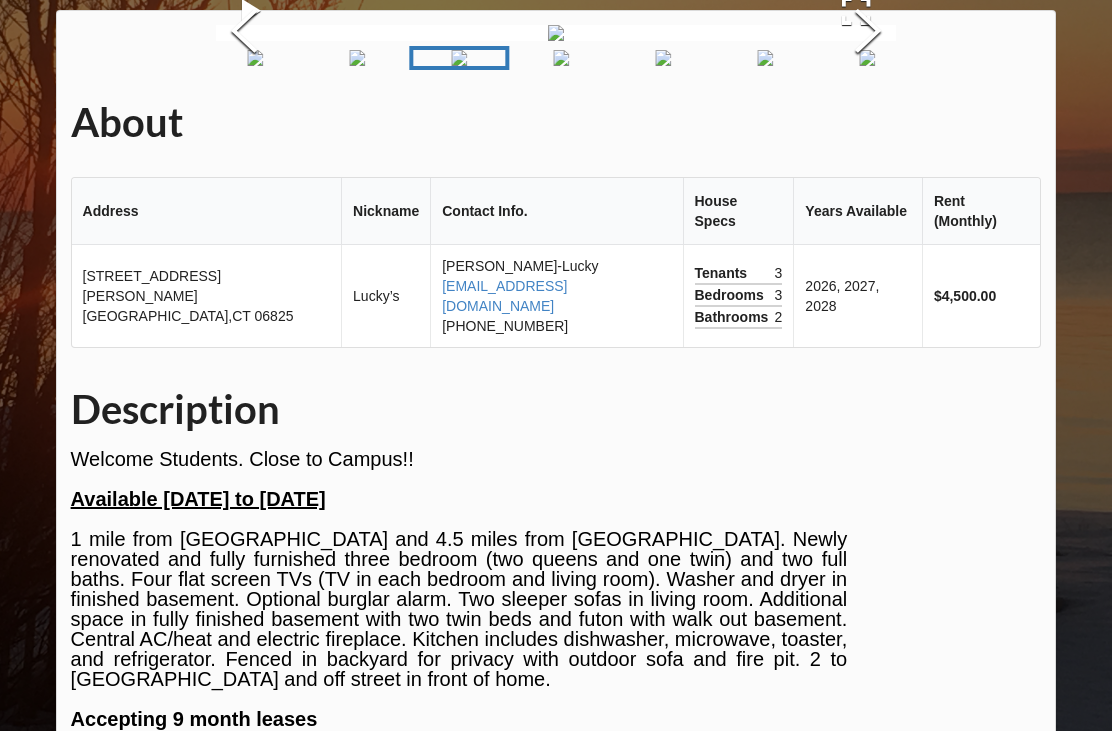 click at bounding box center [562, 58] 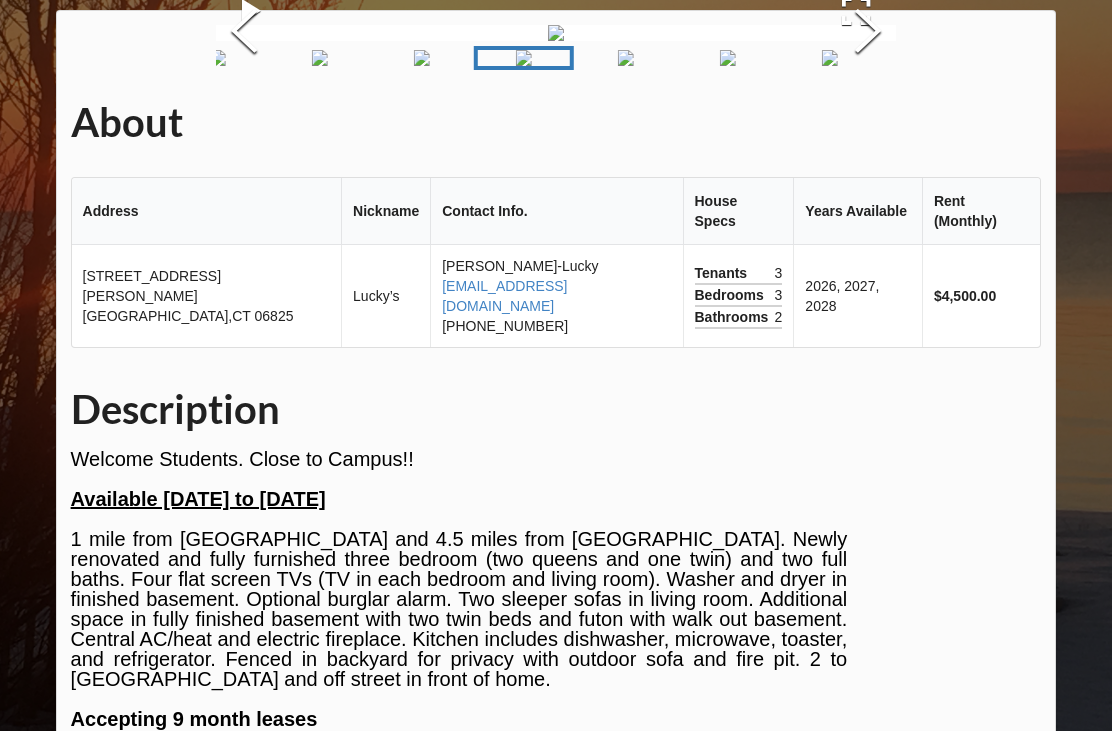 click at bounding box center [626, 58] 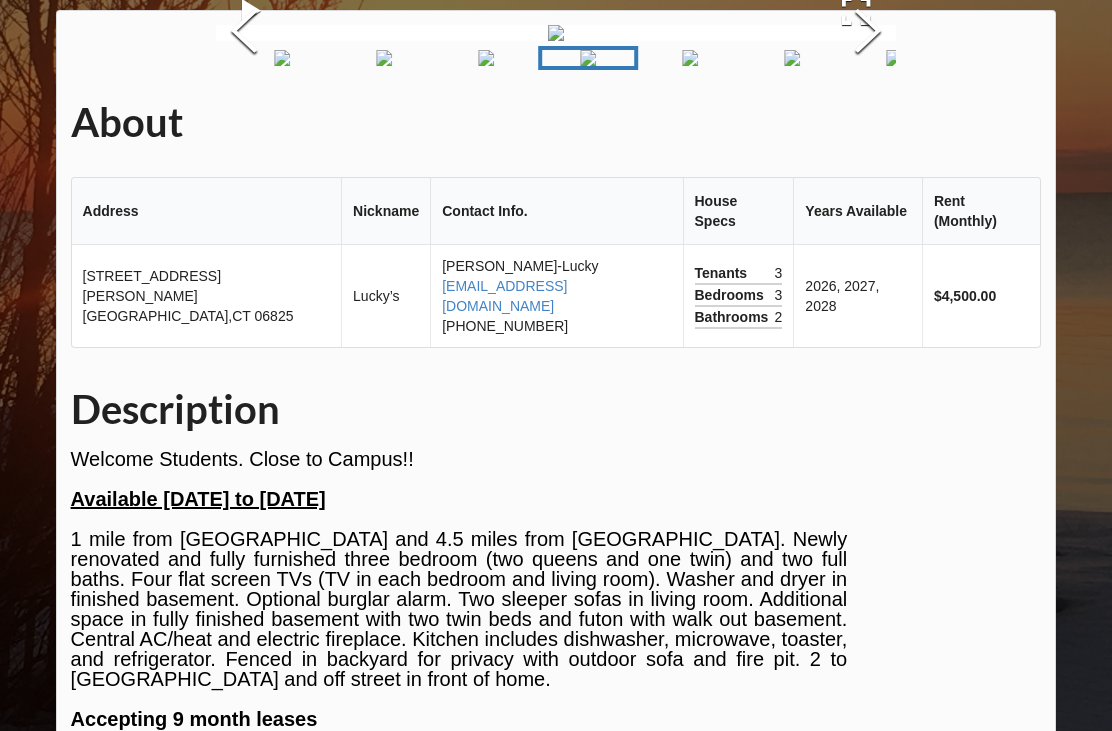 click at bounding box center (690, 58) 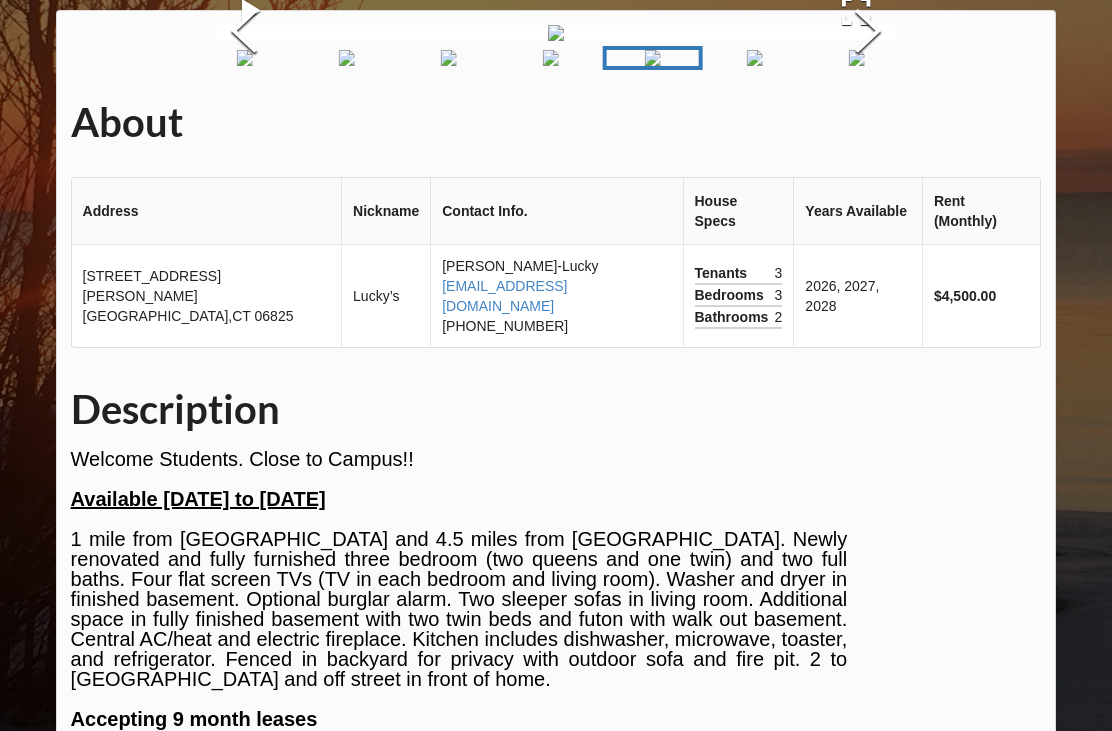 click at bounding box center (755, 58) 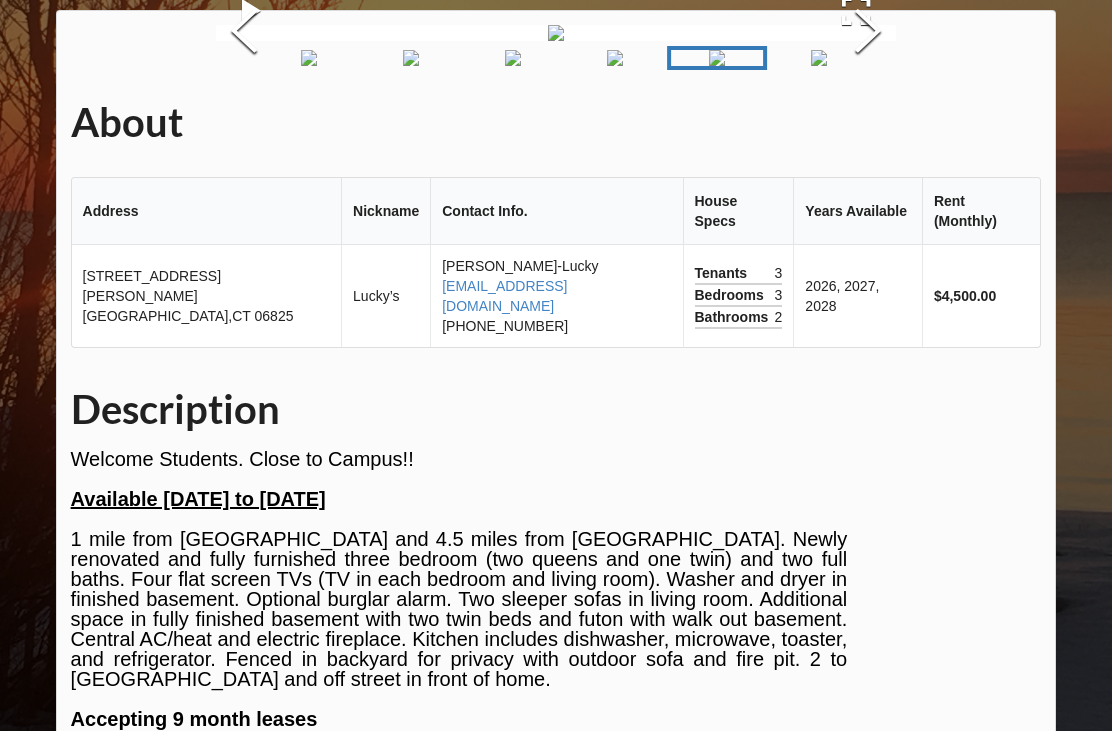 click at bounding box center (819, 58) 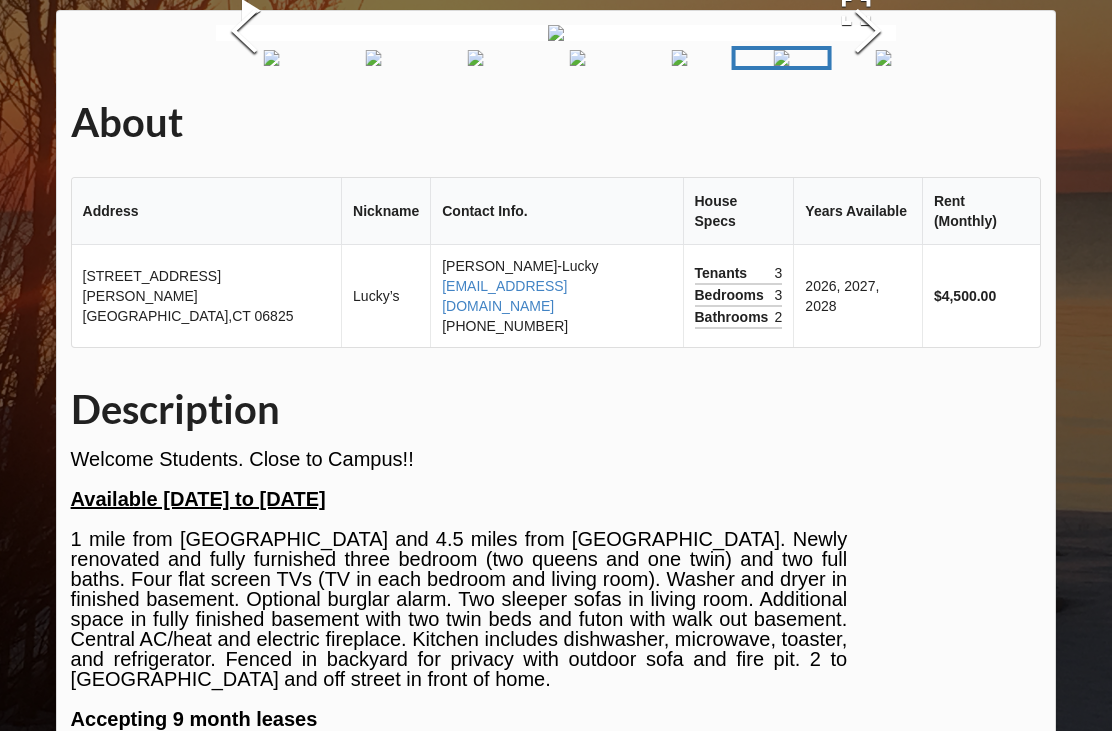 click at bounding box center (884, 58) 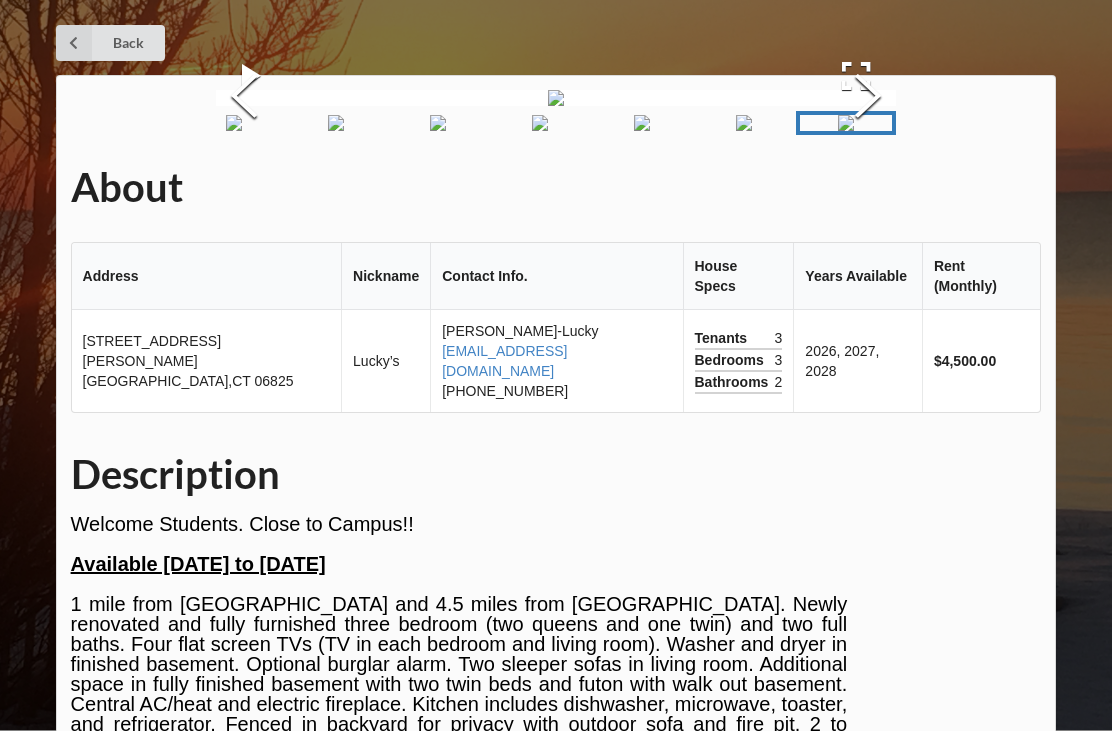 scroll, scrollTop: 0, scrollLeft: 0, axis: both 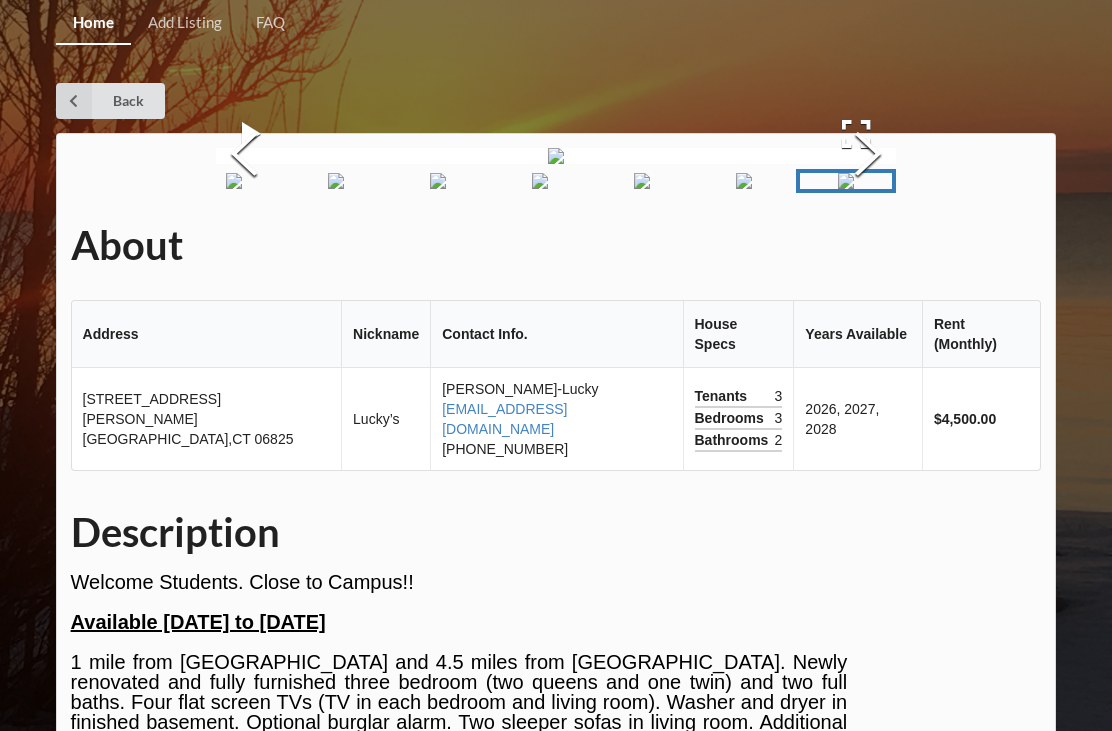 click on "Back" at bounding box center (110, 101) 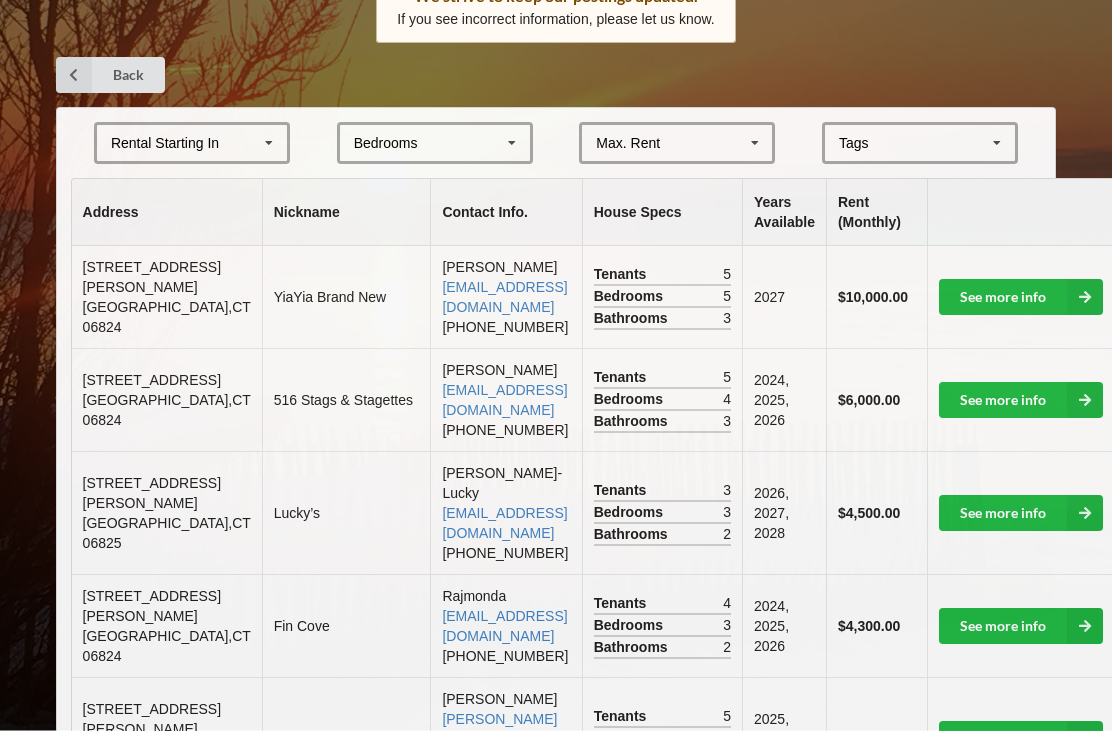 scroll, scrollTop: 378, scrollLeft: 0, axis: vertical 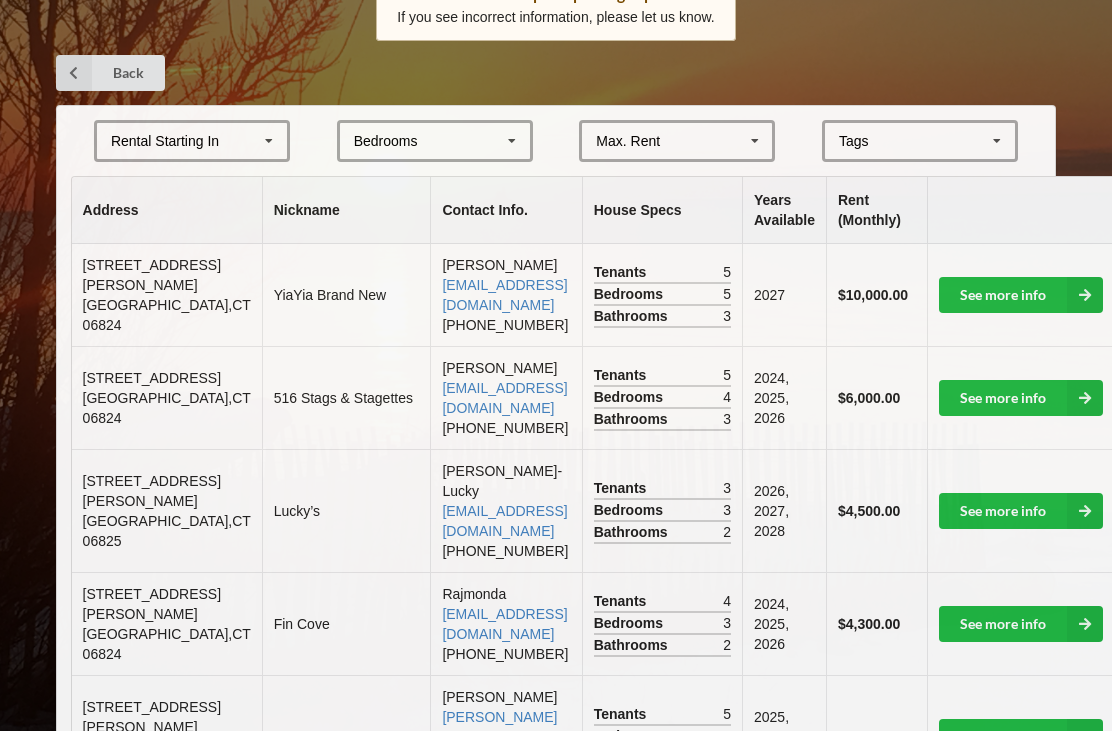click at bounding box center (512, 141) 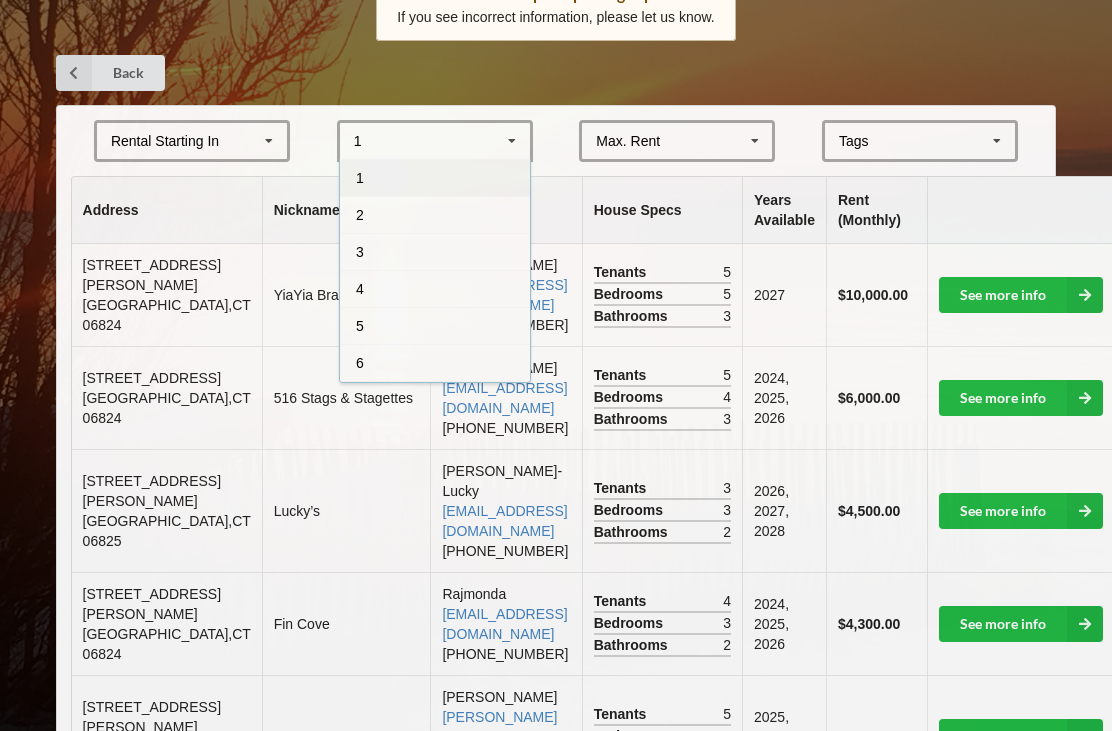 click on "3" at bounding box center (435, 251) 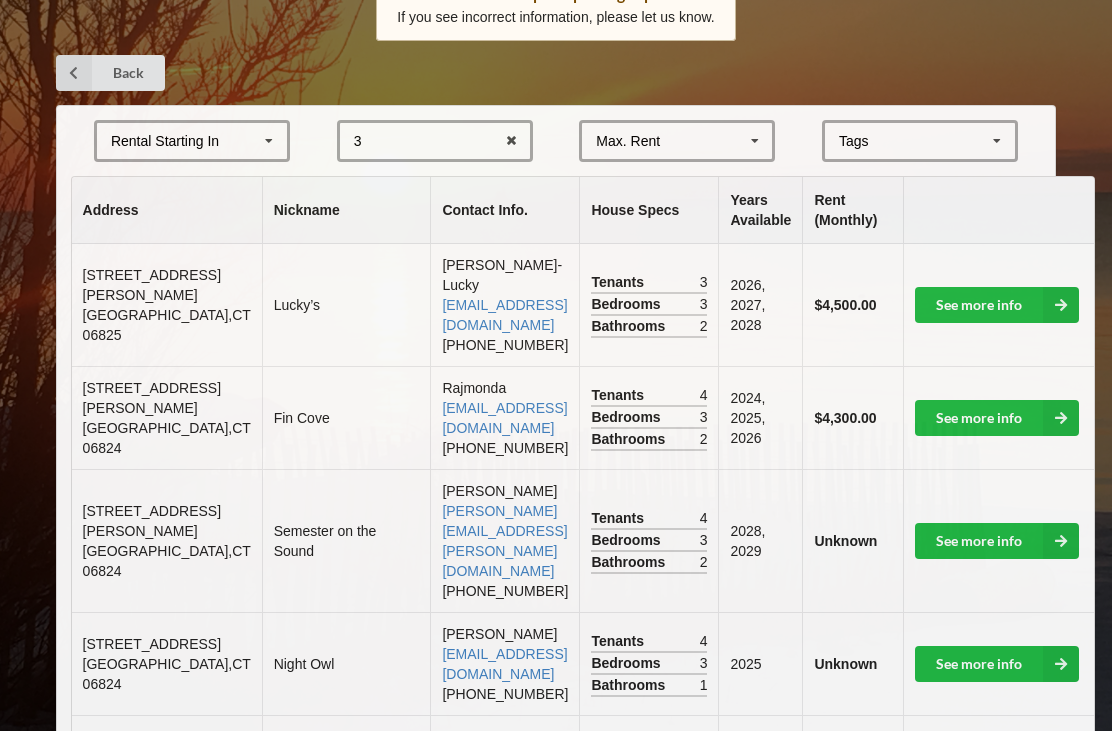 click at bounding box center (269, 141) 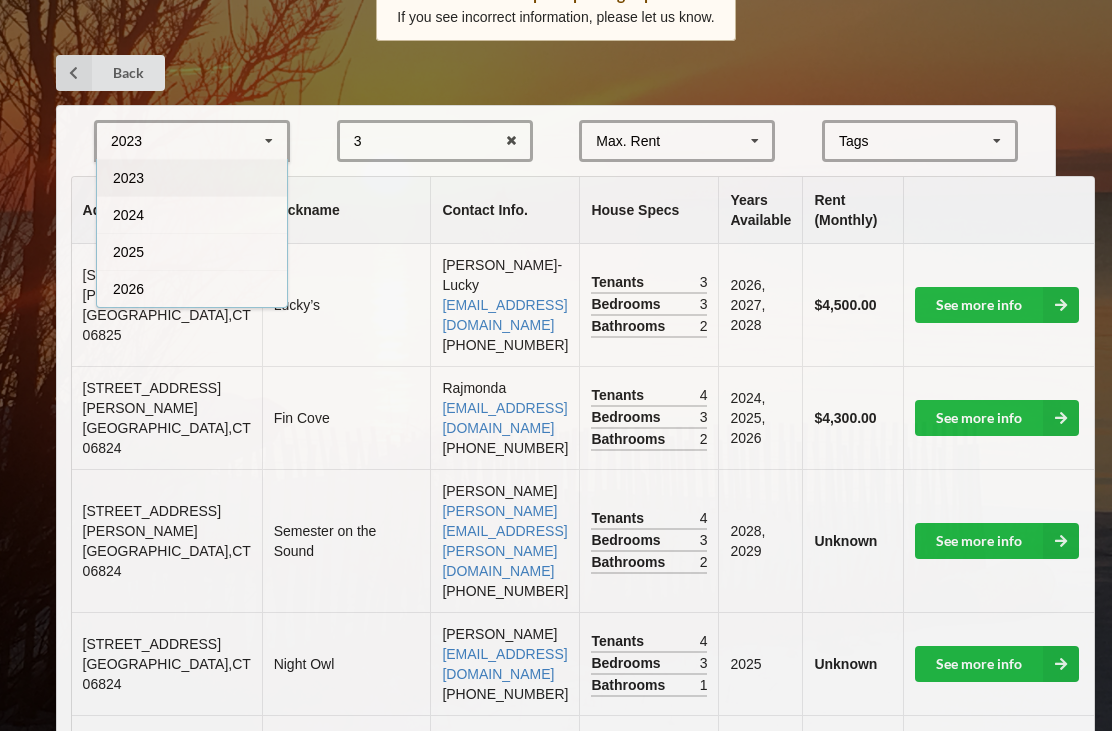 click on "Back" at bounding box center (556, 73) 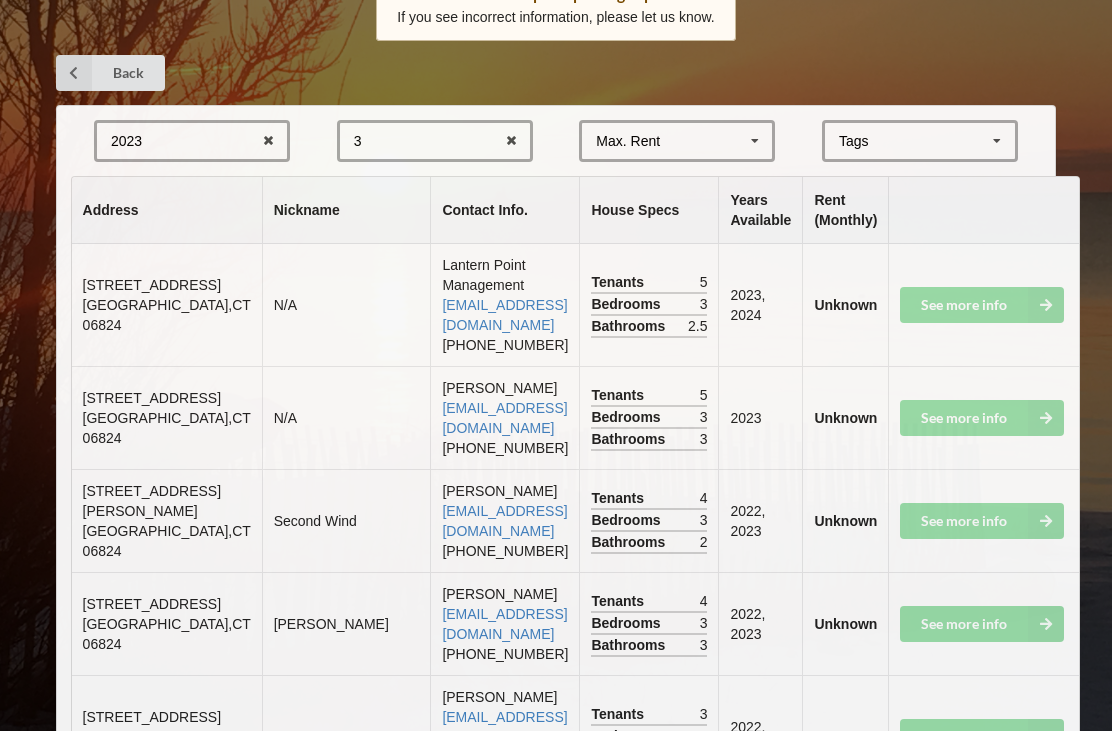 click at bounding box center [268, 141] 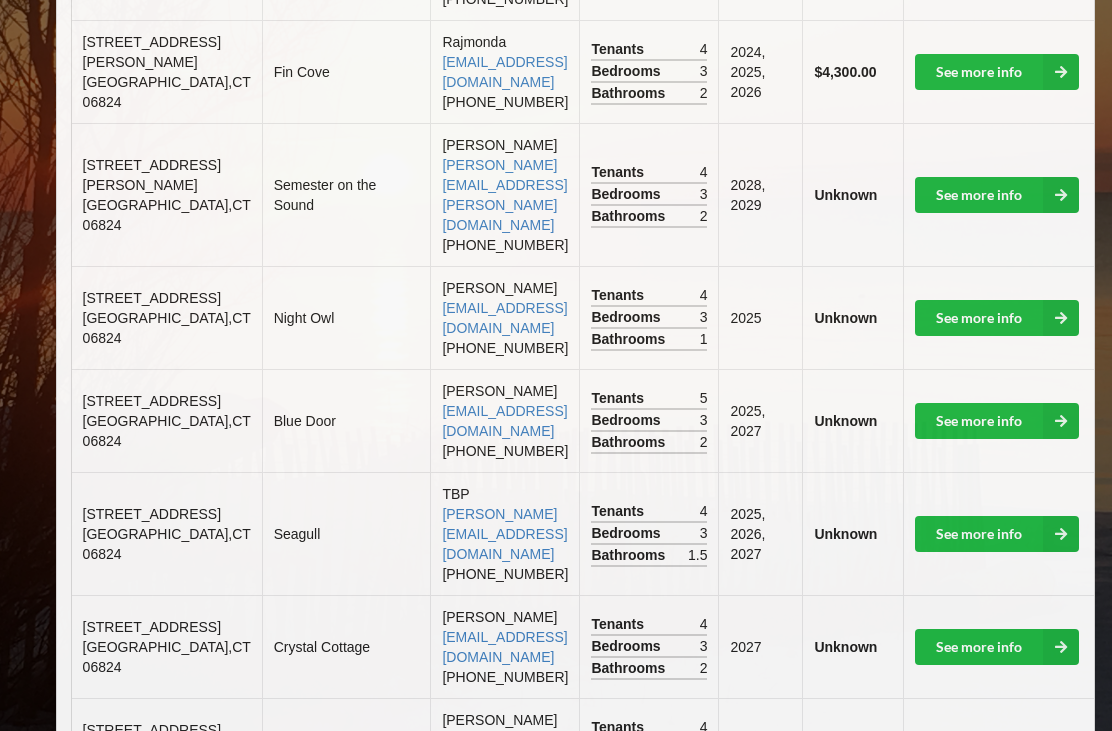 scroll, scrollTop: 754, scrollLeft: 0, axis: vertical 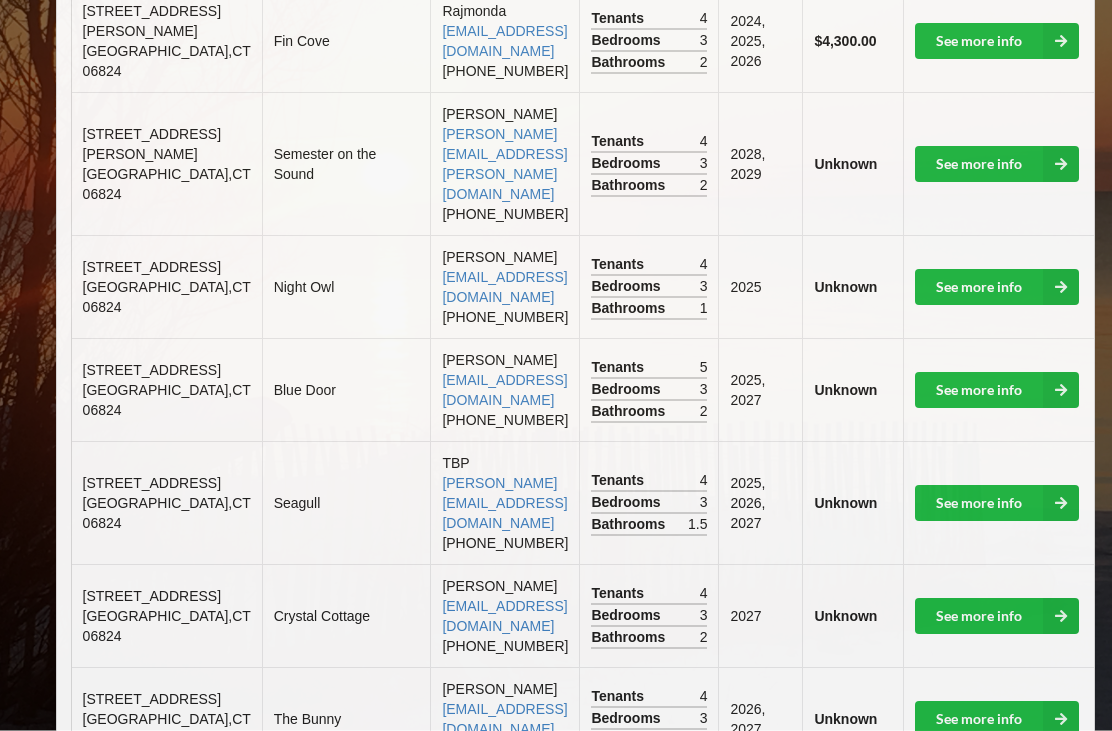 click on "See more info" at bounding box center [997, 391] 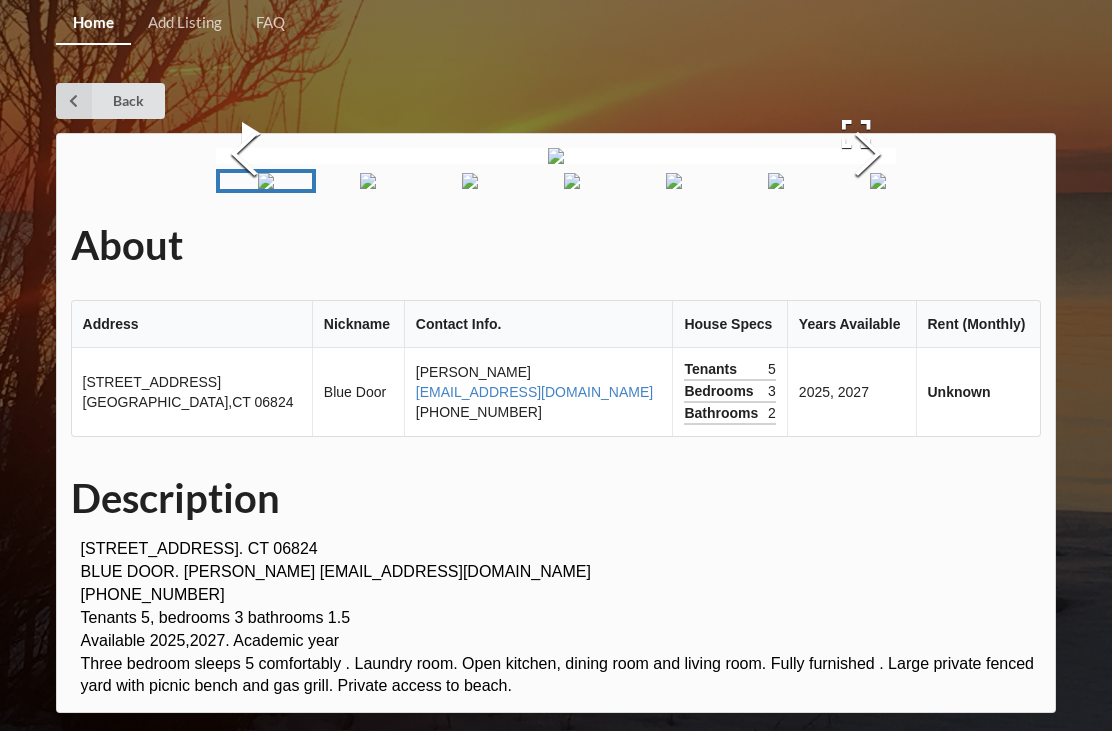 click at bounding box center (868, 156) 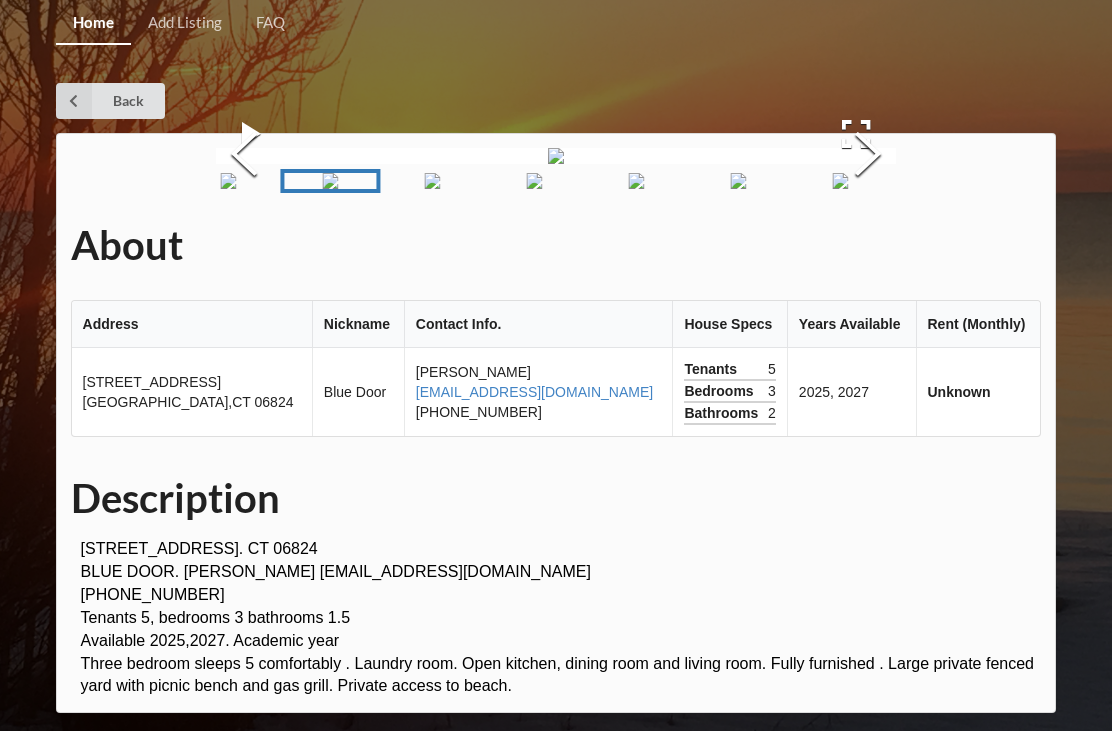 click at bounding box center (868, 156) 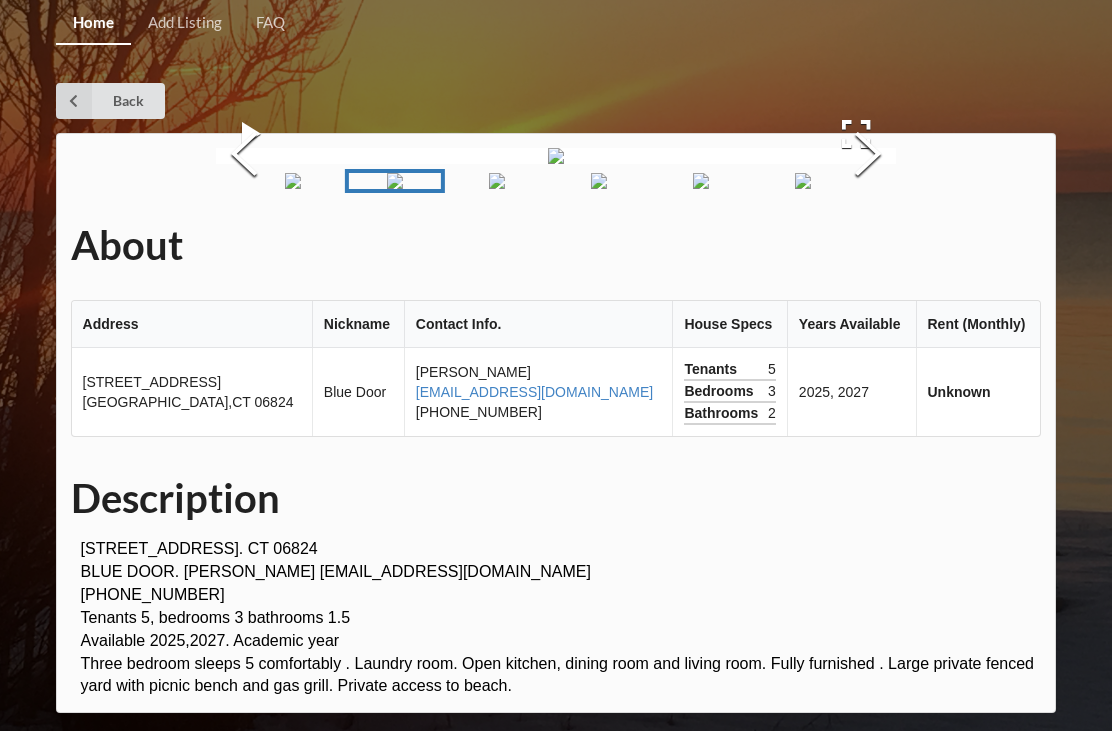 click at bounding box center (868, 156) 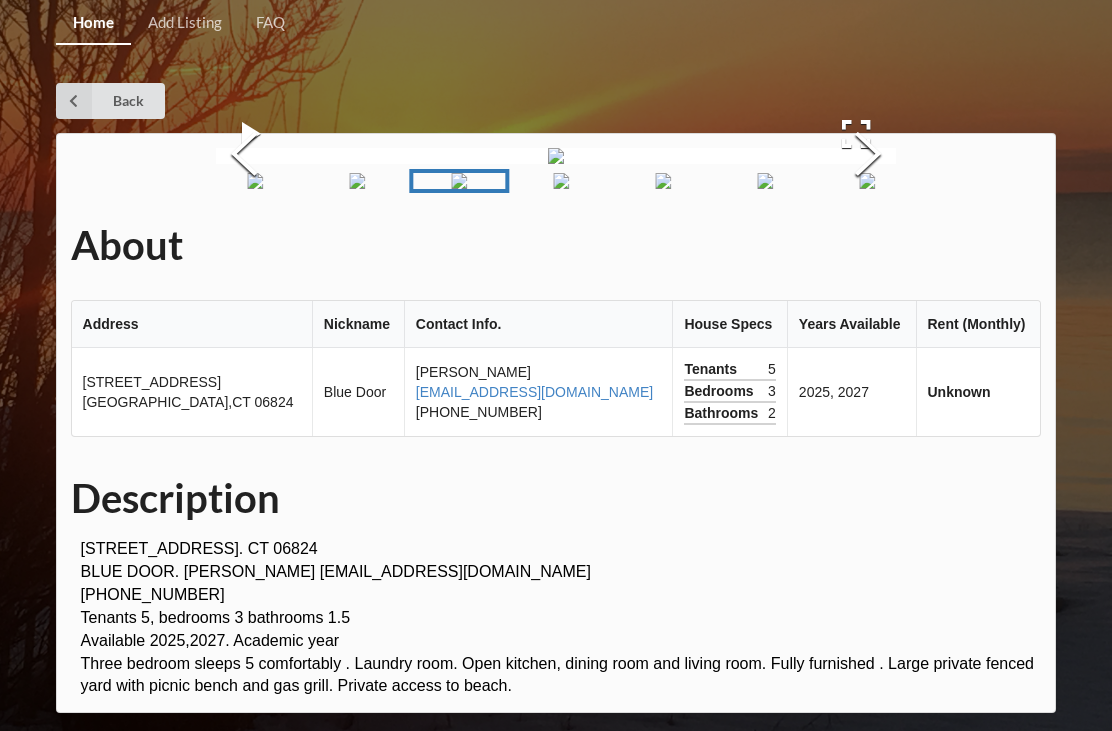 click at bounding box center (868, 156) 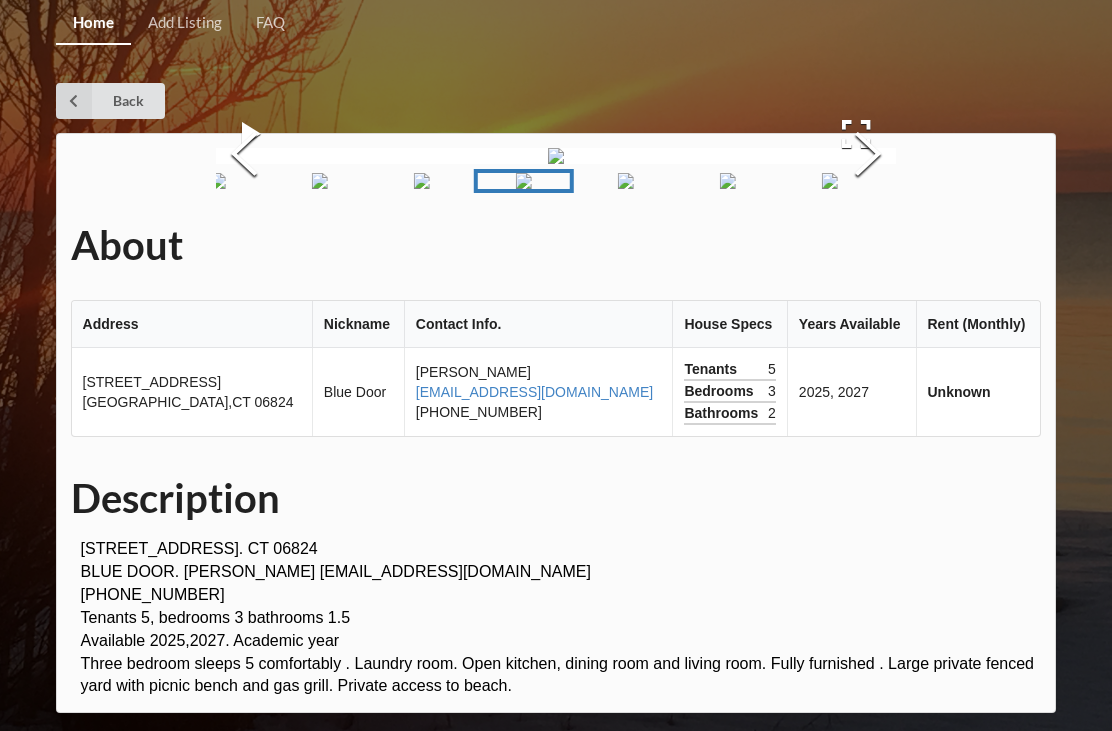 click at bounding box center (868, 156) 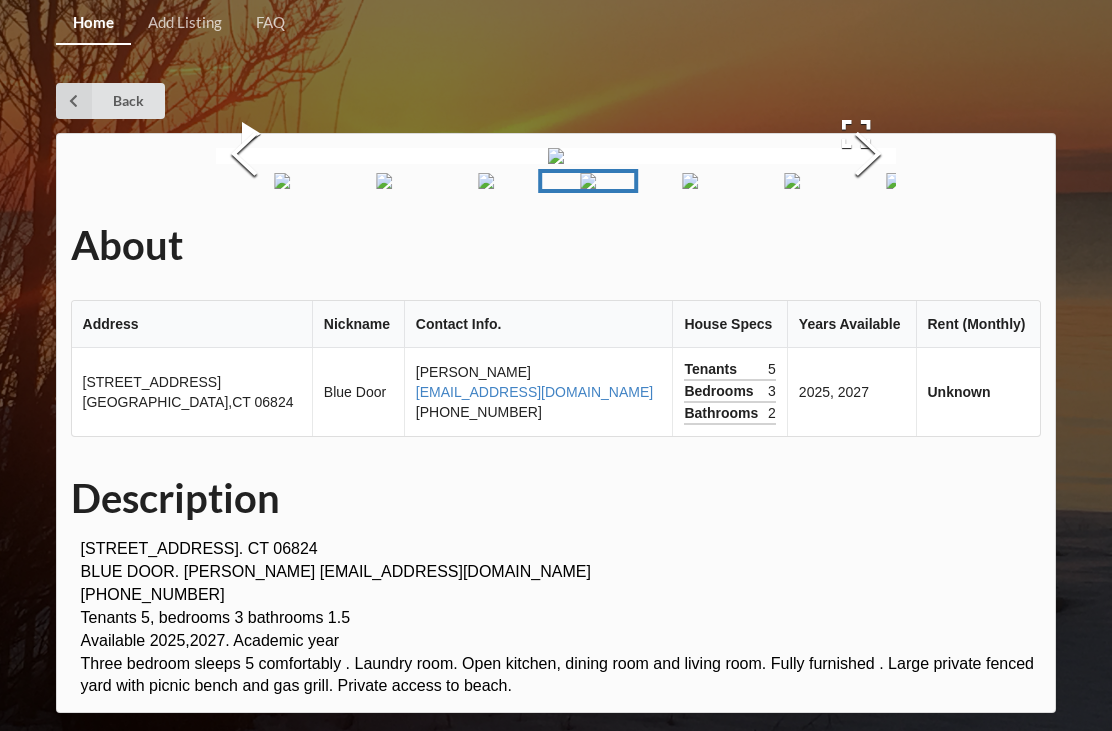 click at bounding box center (868, 156) 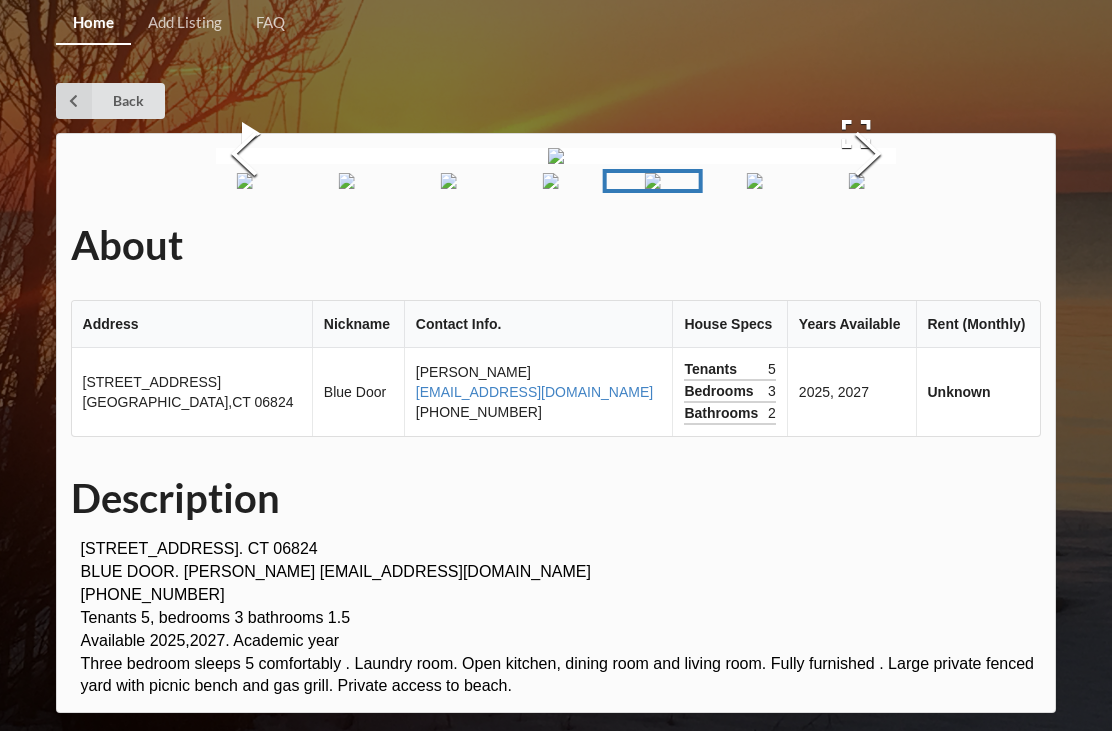 click at bounding box center (868, 156) 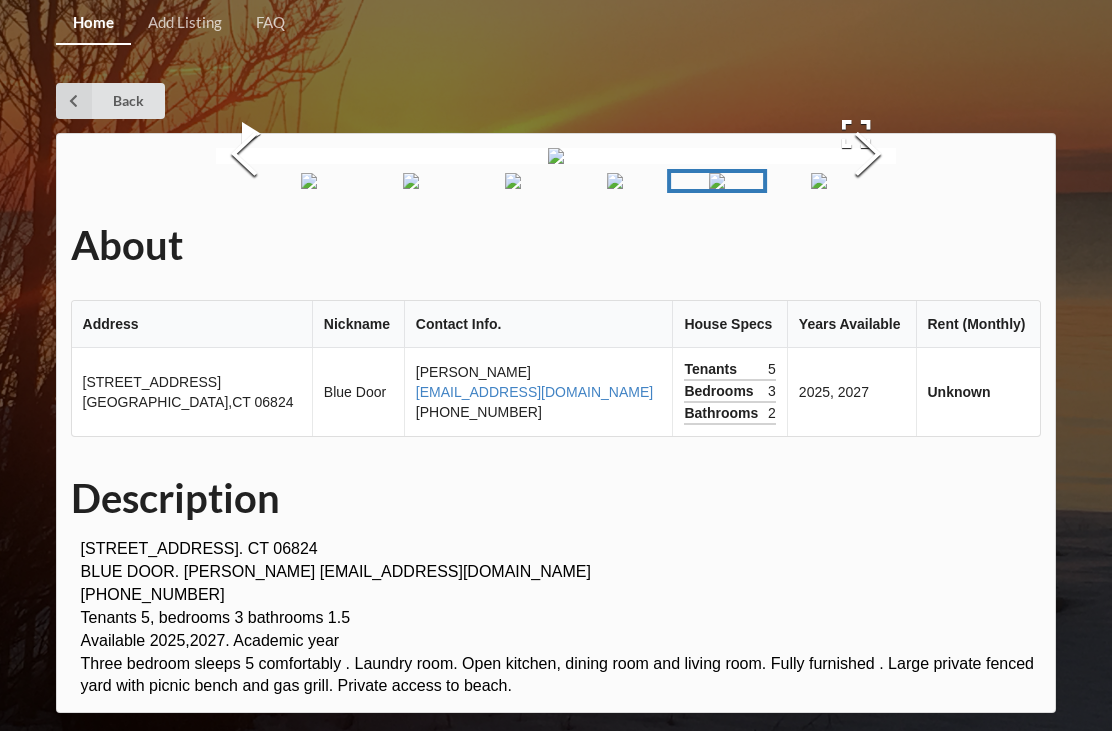 click at bounding box center [868, 156] 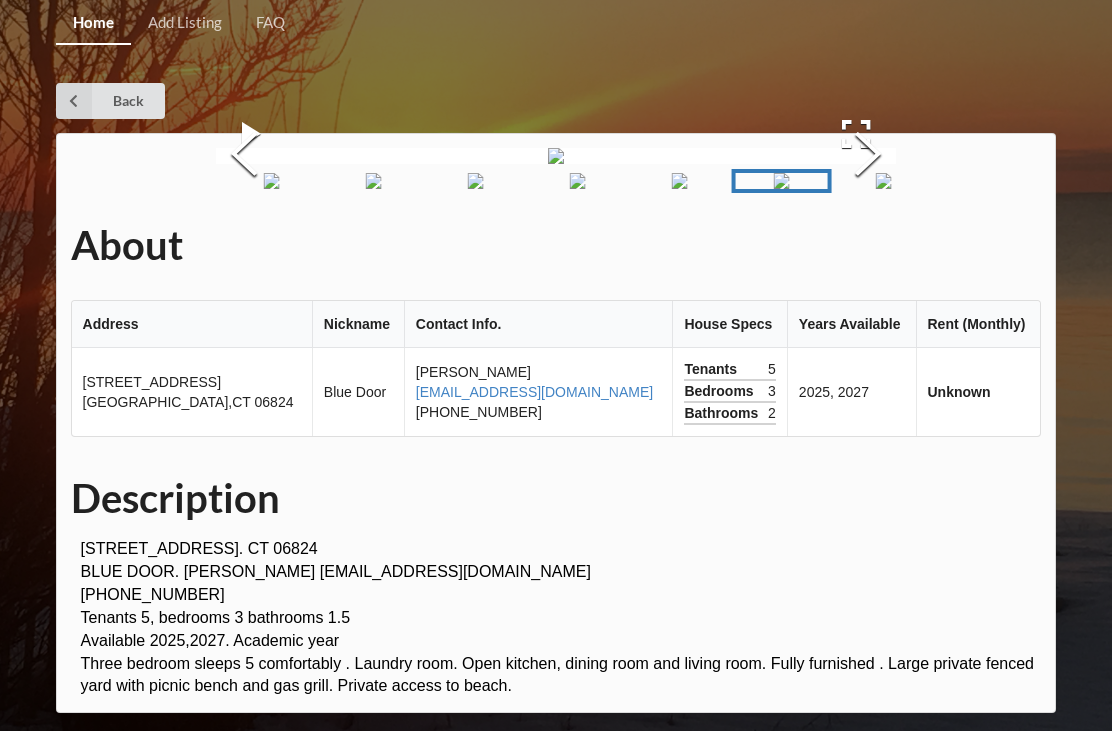click at bounding box center [868, 156] 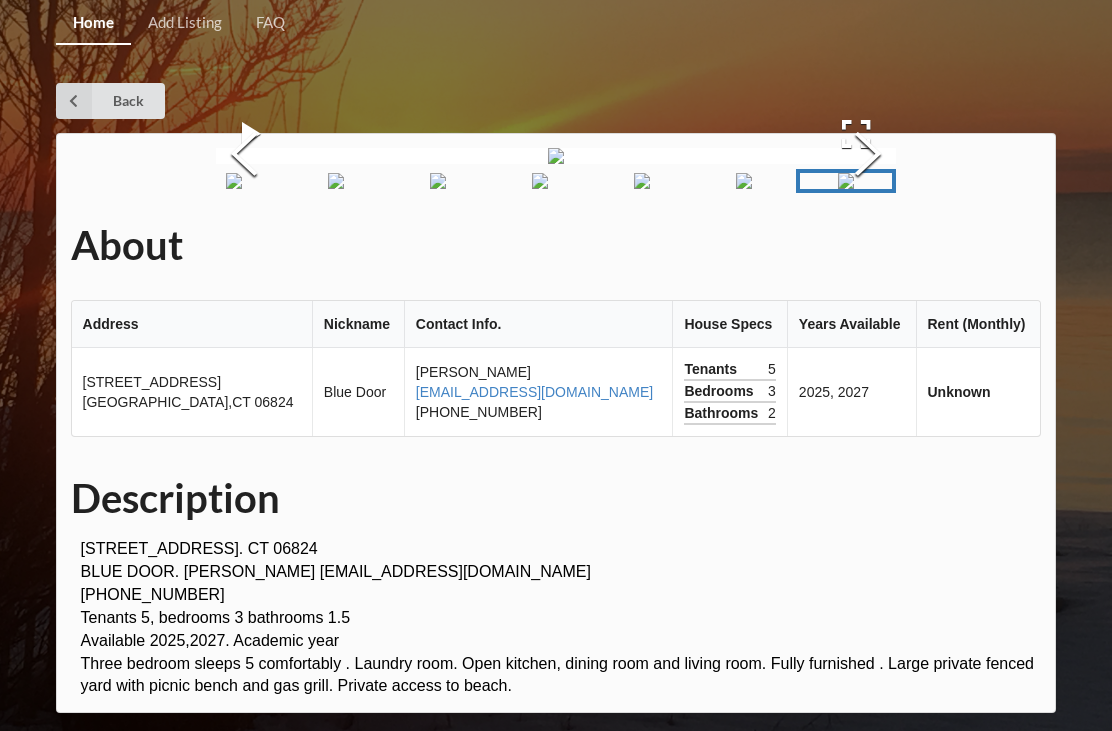 click on "Back" at bounding box center (110, 101) 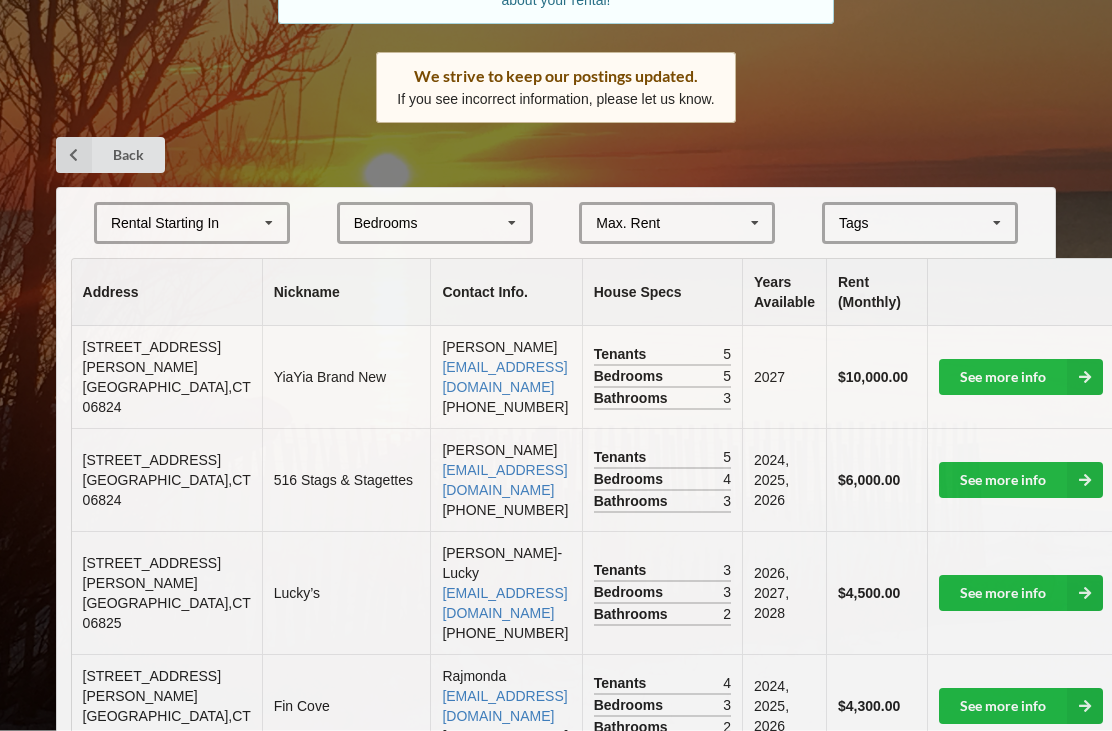 scroll, scrollTop: 309, scrollLeft: 0, axis: vertical 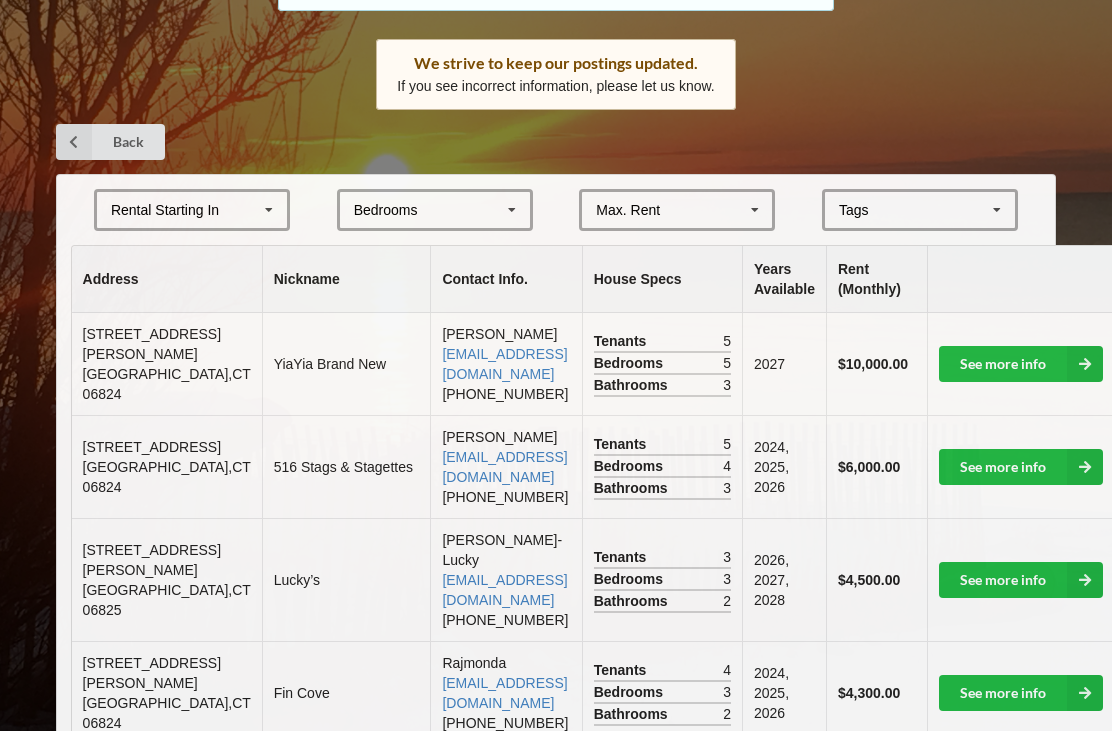 click at bounding box center [512, 210] 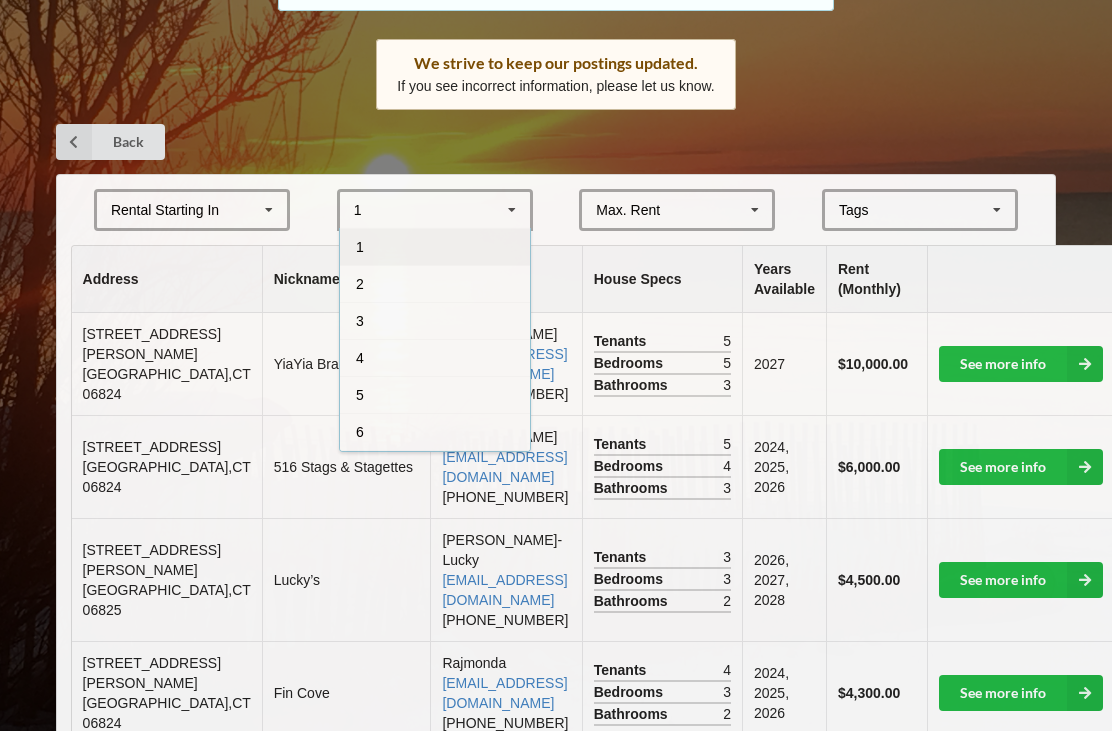 click on "3" at bounding box center [435, 320] 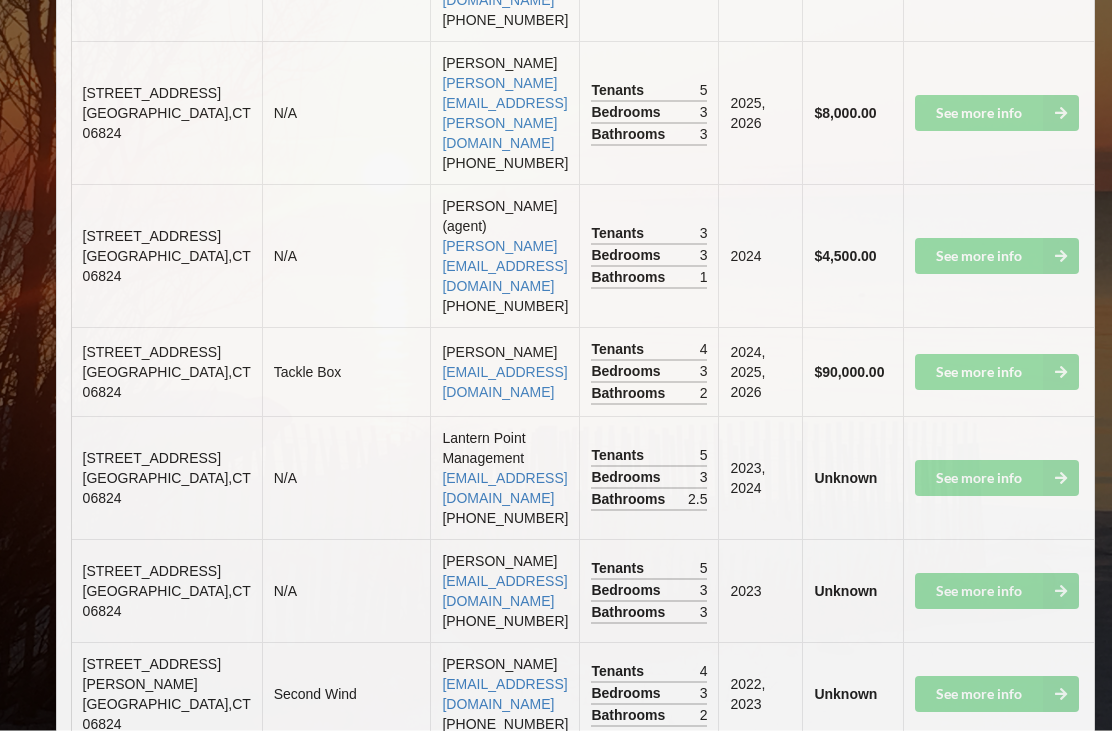 scroll, scrollTop: 1976, scrollLeft: 0, axis: vertical 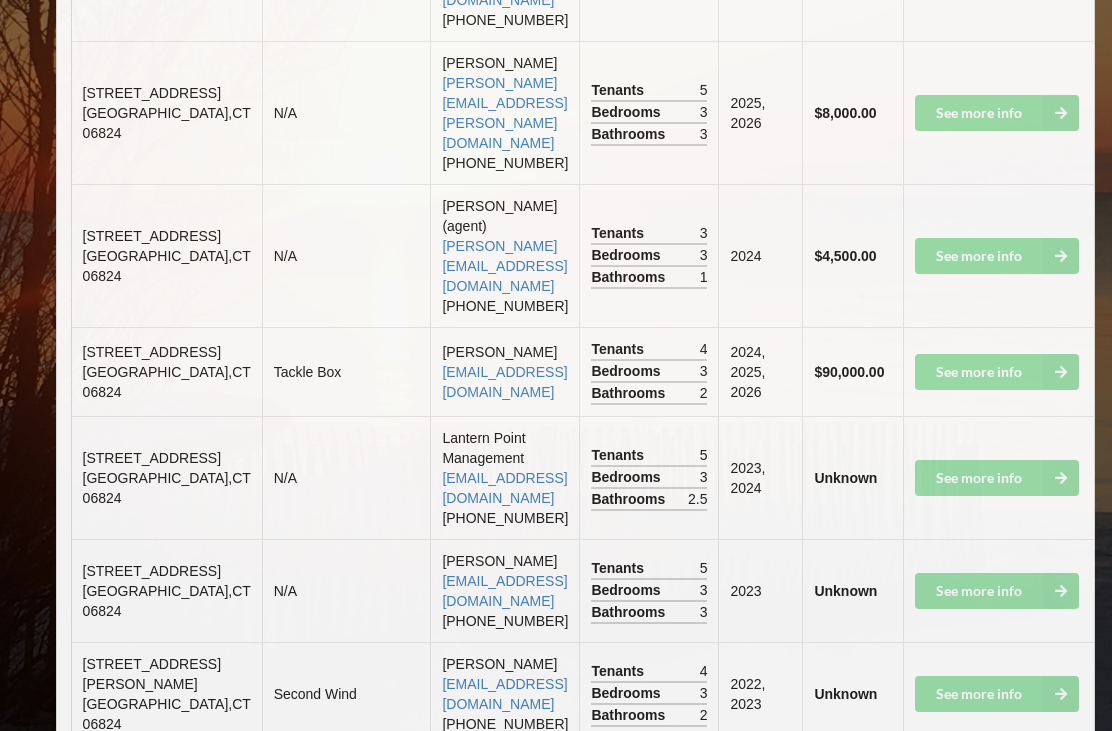 click on "See more info" at bounding box center [998, 255] 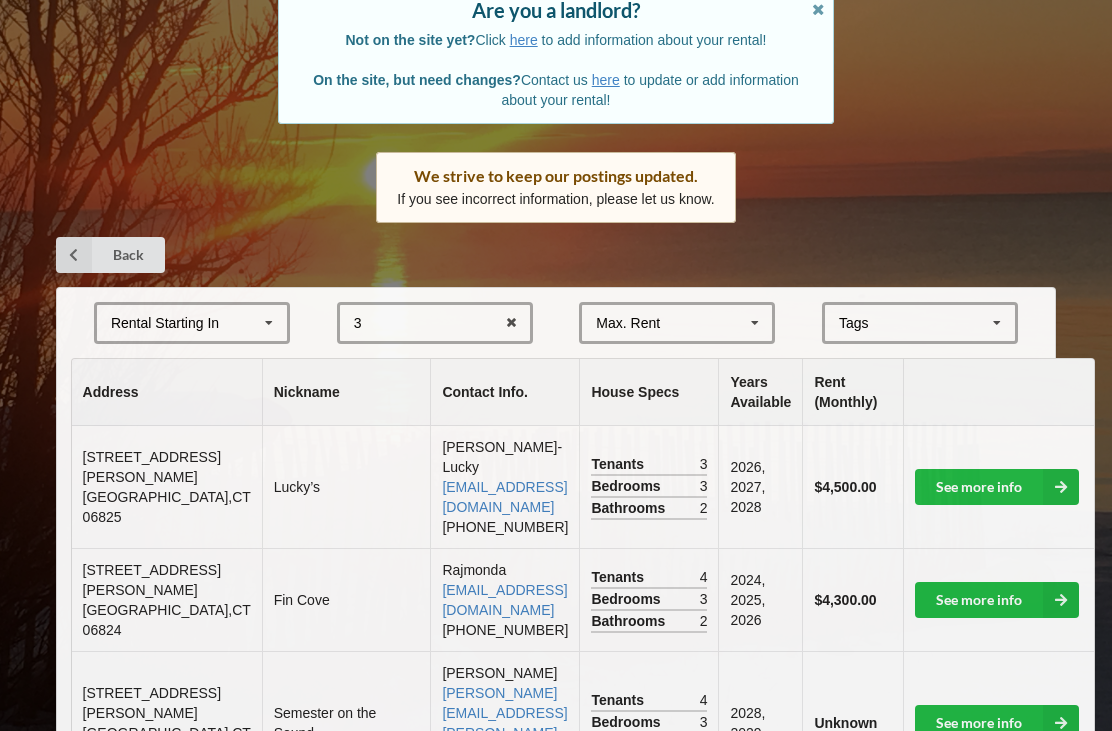 scroll, scrollTop: 197, scrollLeft: 0, axis: vertical 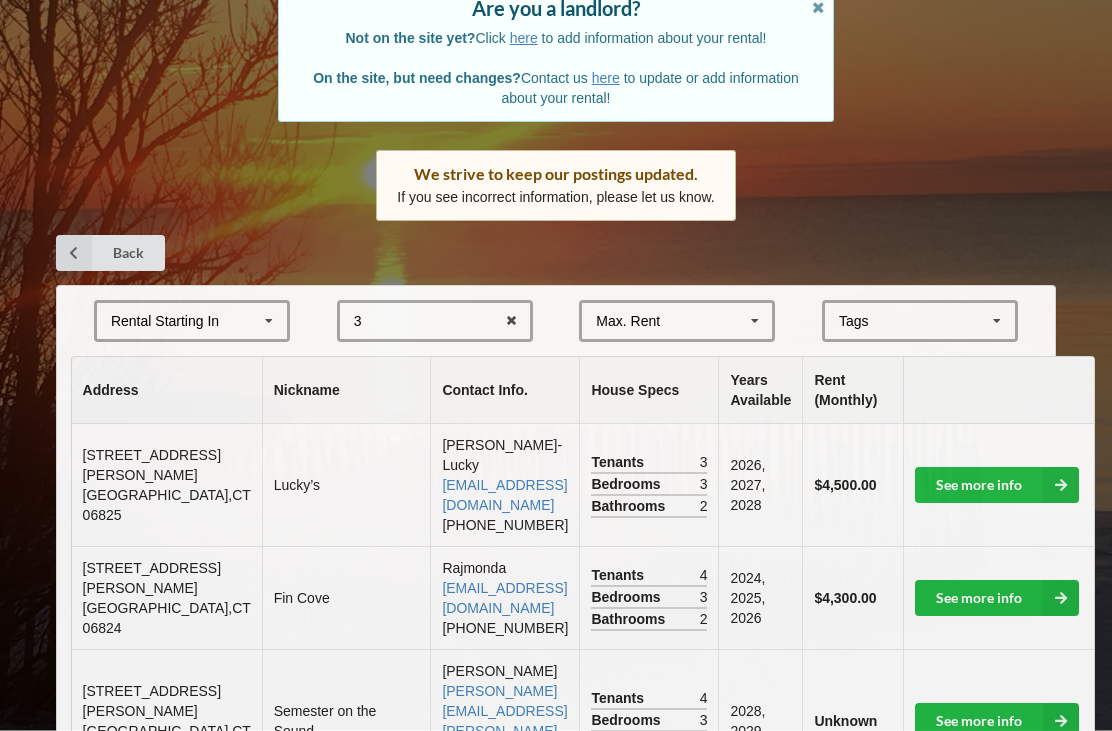 click at bounding box center [755, 322] 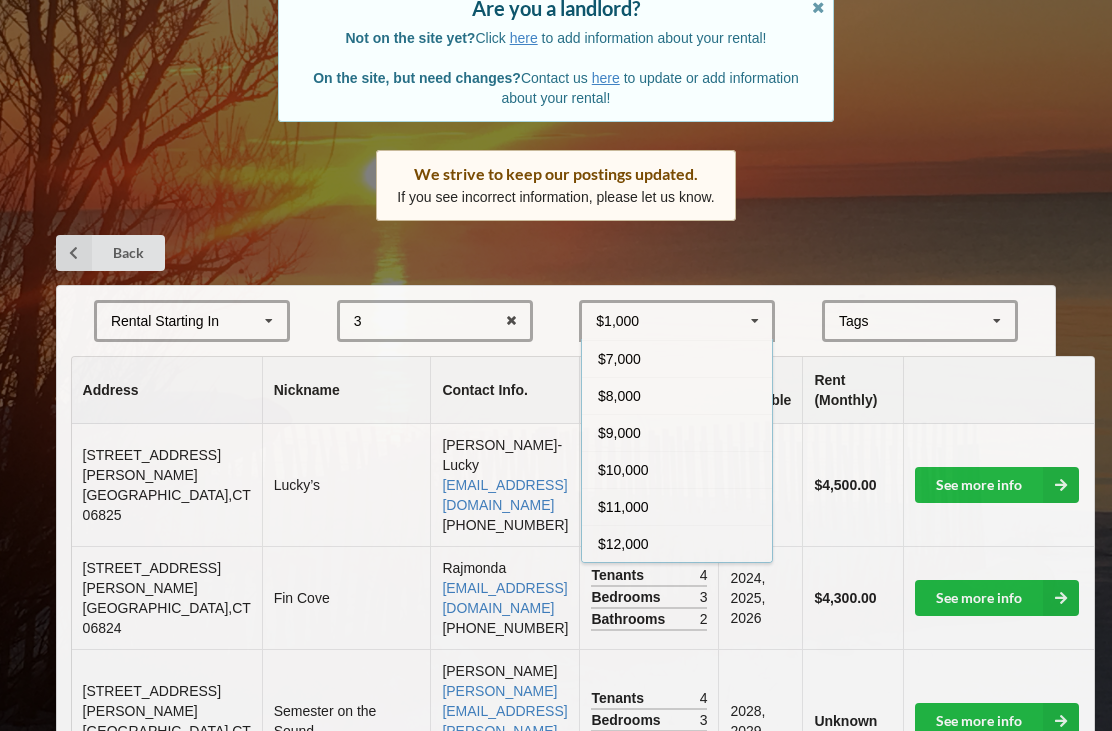 scroll, scrollTop: 221, scrollLeft: 0, axis: vertical 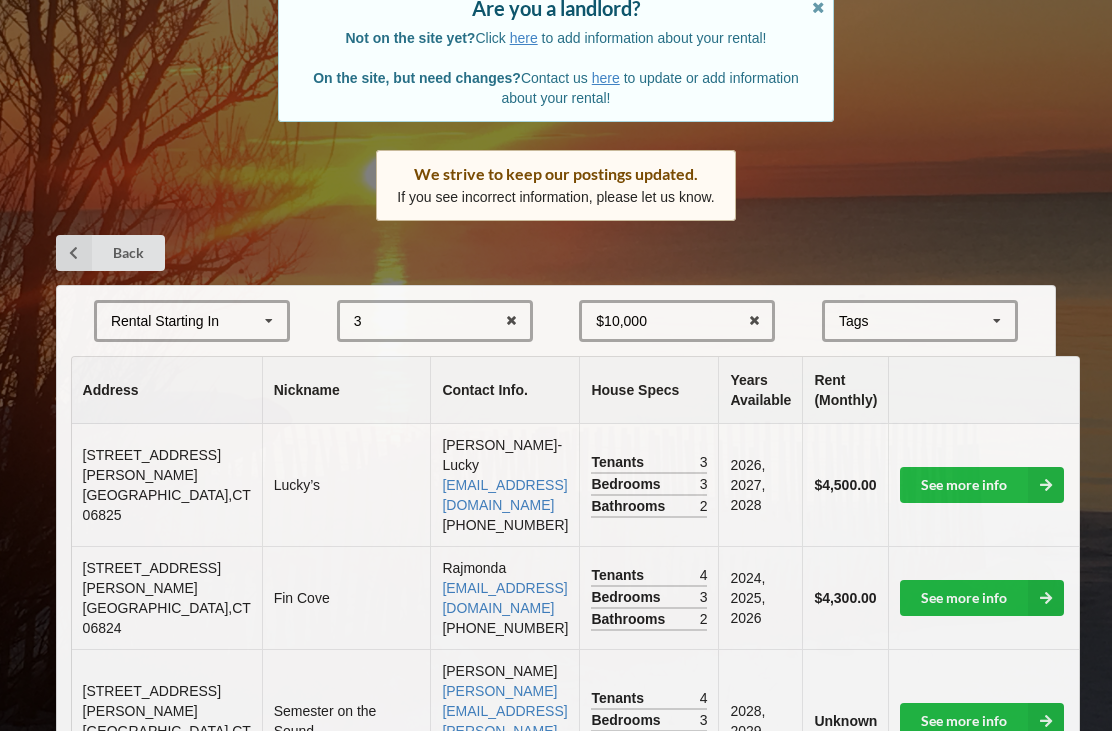 click at bounding box center [997, 321] 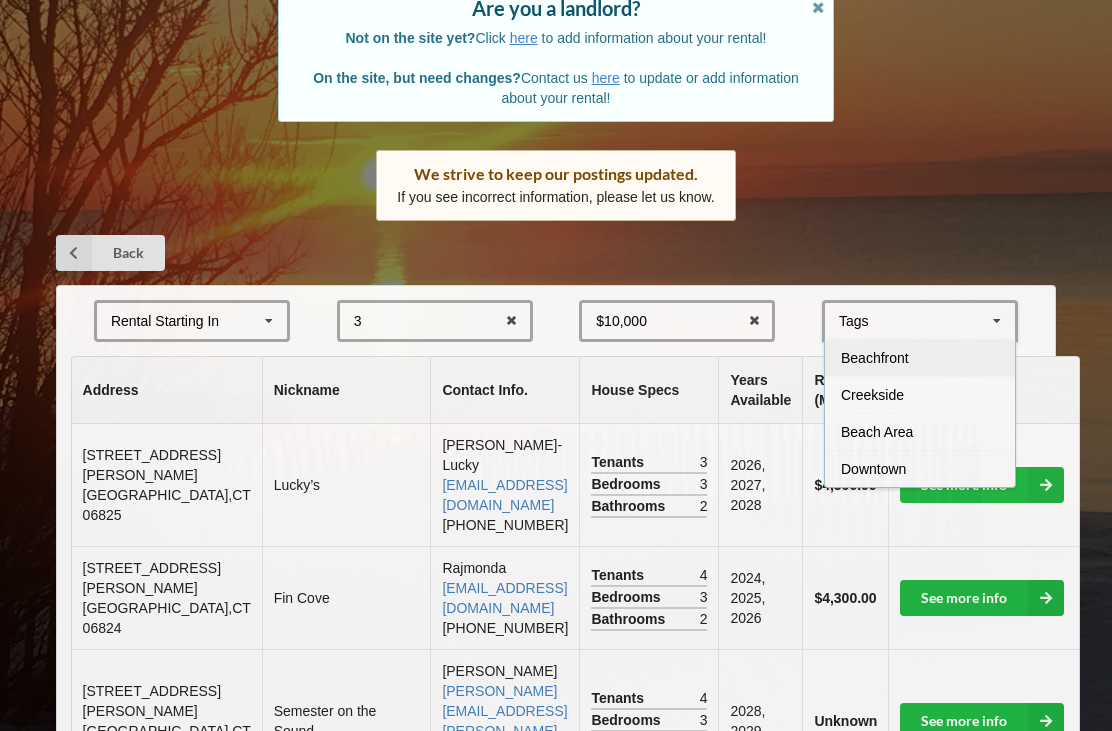scroll, scrollTop: 197, scrollLeft: 0, axis: vertical 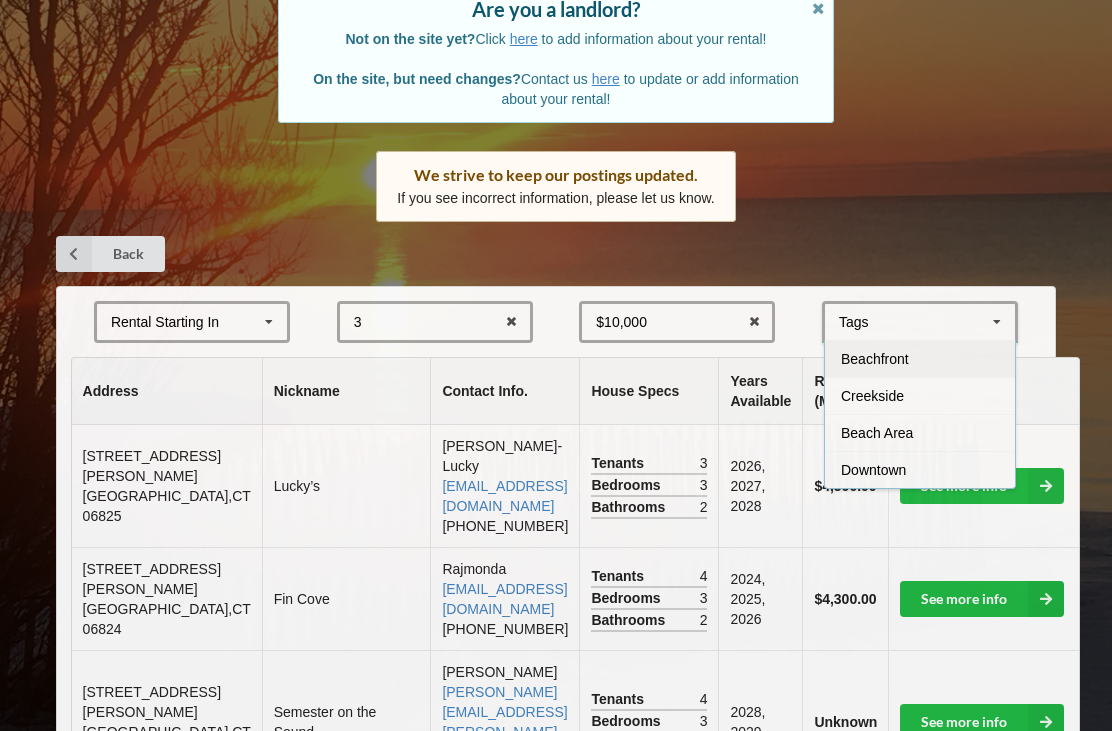click at bounding box center (997, 322) 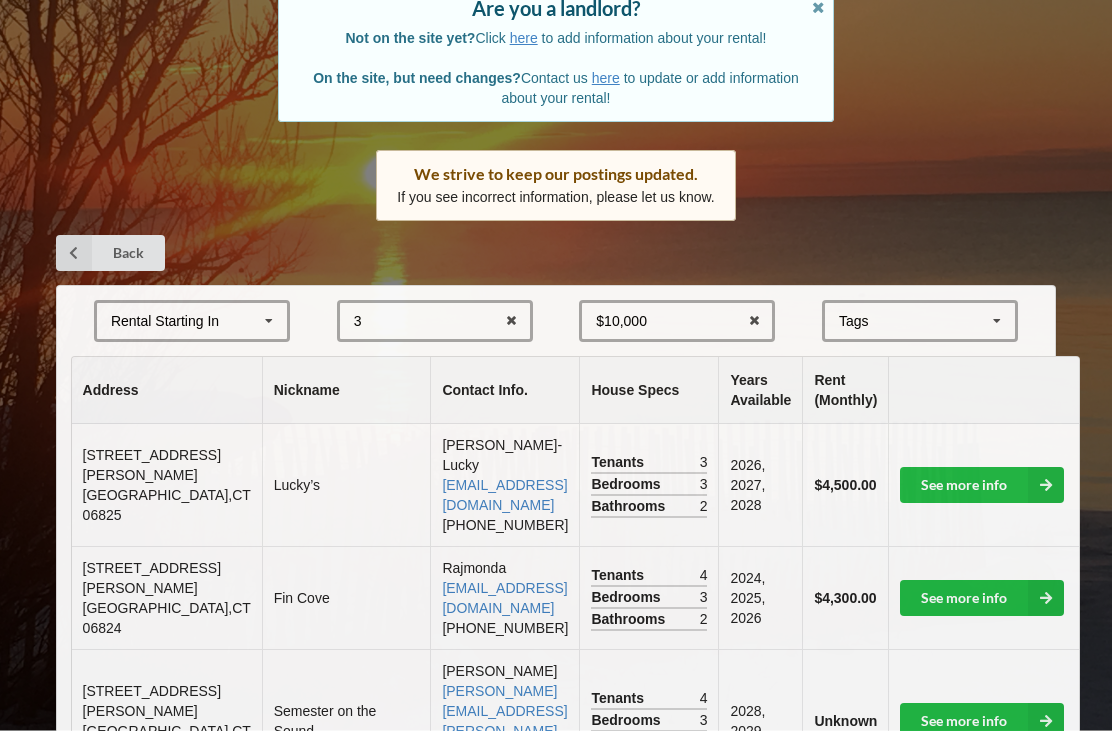 click at bounding box center [997, 322] 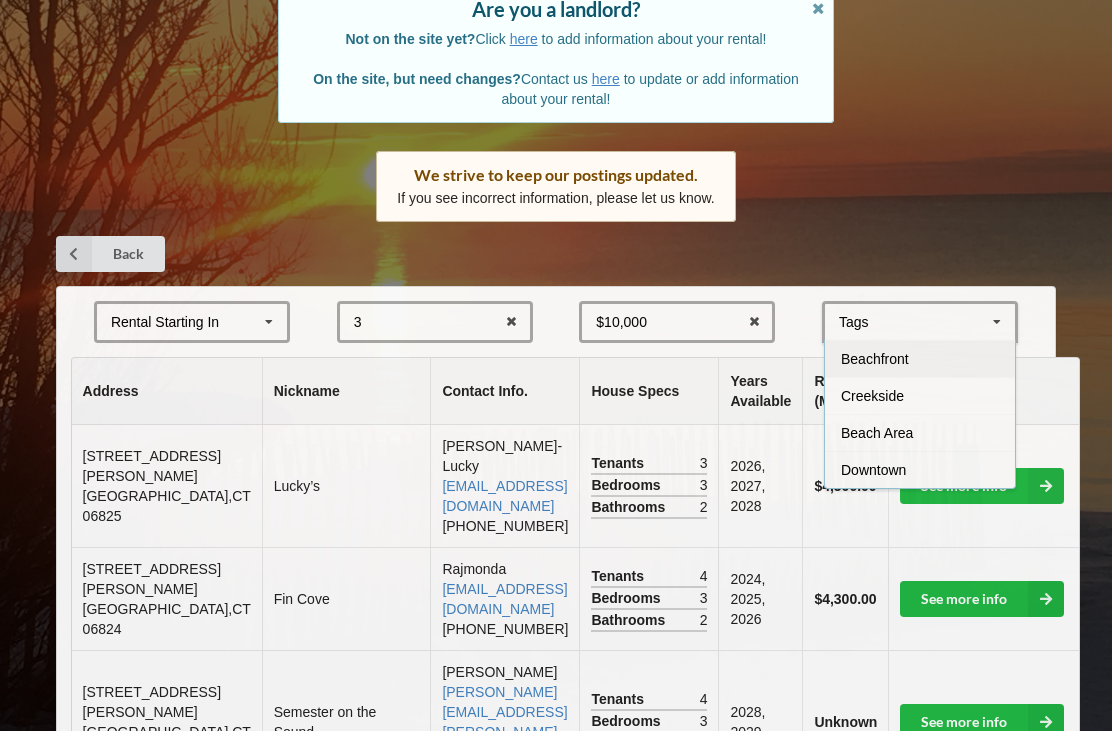 click on "Home Add Listing FAQ Fairfield University Rentals Are you a landlord? Not on the site yet?  Click   here   to add information about your rental! On the site, but need changes?  Contact us   here   to update or add information about your rental! We strive to keep our postings updated. If you see incorrect information, please let us know. Back Rental Starting In [DATE] 2024 2025 2026 3 1 2 3 4 5 6 7 8 $10,000 $1,000 $2,000 $3,000 $4,000 $5,000 $6,000 $7,000 $8,000 $9,000 $10,000 $11,000 $12,000 Tags Beachfront [GEOGRAPHIC_DATA] Area Downtown Address Nickname Contact Info. House Specs Years Available Rent (Monthly) [STREET_ADDRESS][PERSON_NAME] Lucky’s [PERSON_NAME]-Lucky [EMAIL_ADDRESS][DOMAIN_NAME] [PHONE_NUMBER] Tenants   3 Bedrooms   3 Bathrooms   2 2026, 2027, 2028 $4,500.00 See more info [STREET_ADDRESS][PERSON_NAME] [GEOGRAPHIC_DATA] [EMAIL_ADDRESS][DOMAIN_NAME] [PHONE_NUMBER] Tenants   4 Bedrooms   3 Bathrooms   2 2024, 2025, 2026 $4,300.00 See more info [STREET_ADDRESS][PERSON_NAME]" at bounding box center (556, 2122) 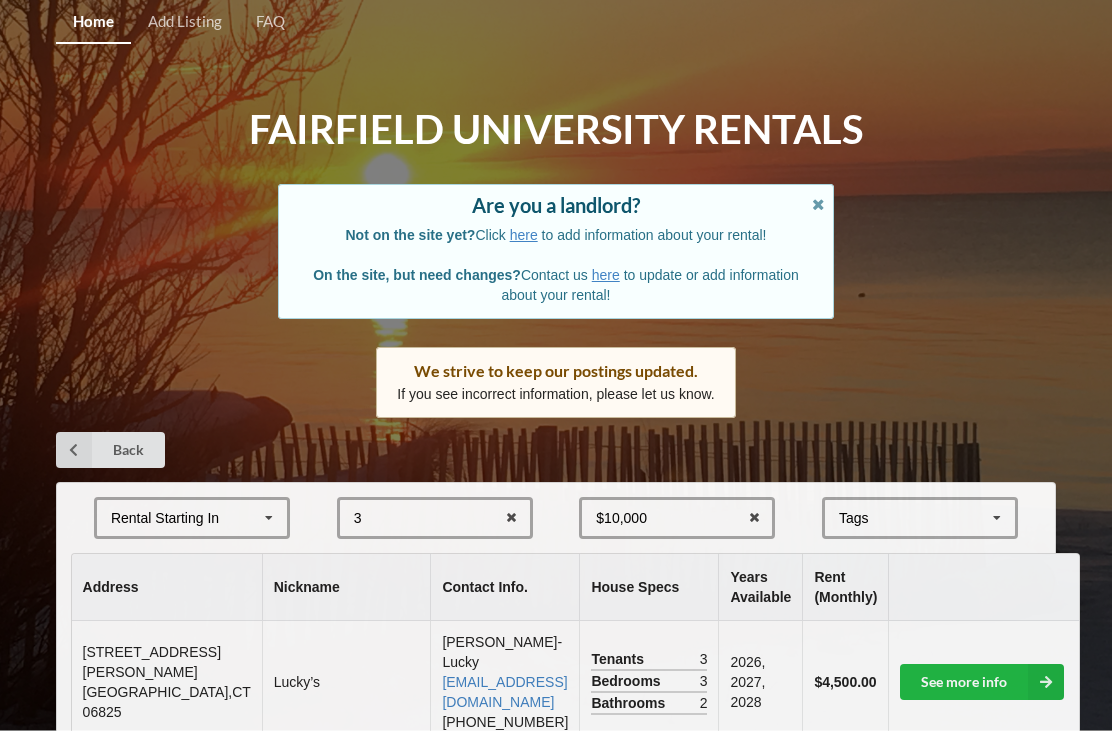 scroll, scrollTop: 0, scrollLeft: 0, axis: both 